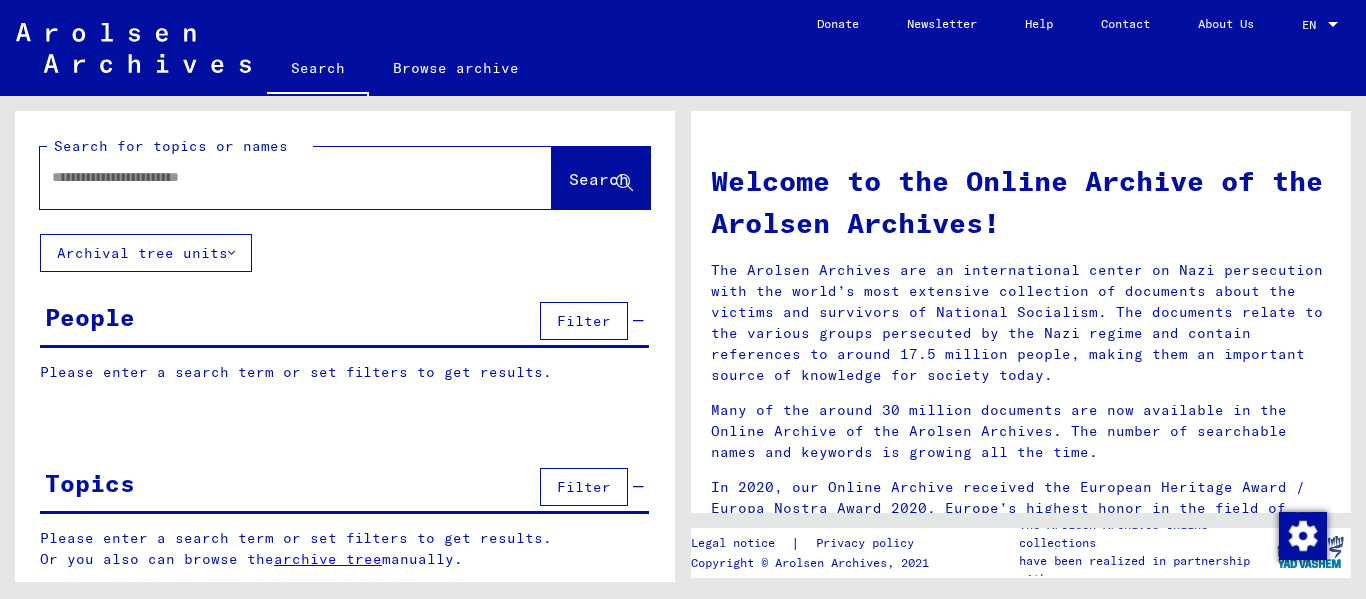 scroll, scrollTop: 0, scrollLeft: 0, axis: both 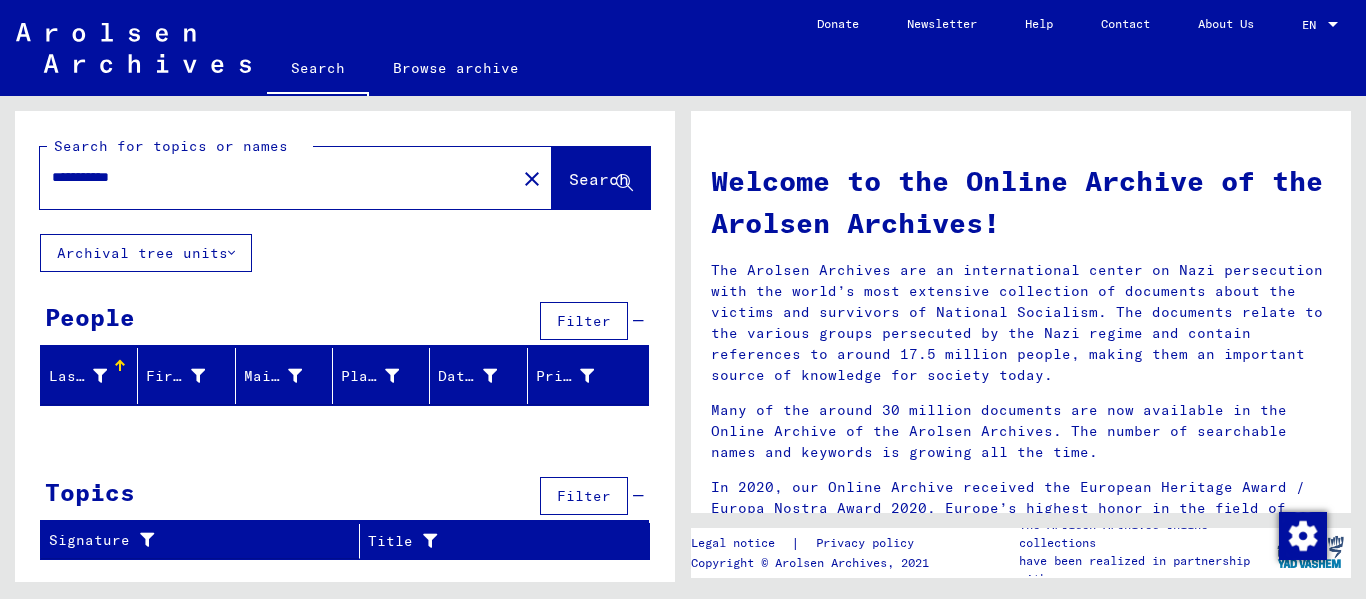 click on "**********" at bounding box center (272, 177) 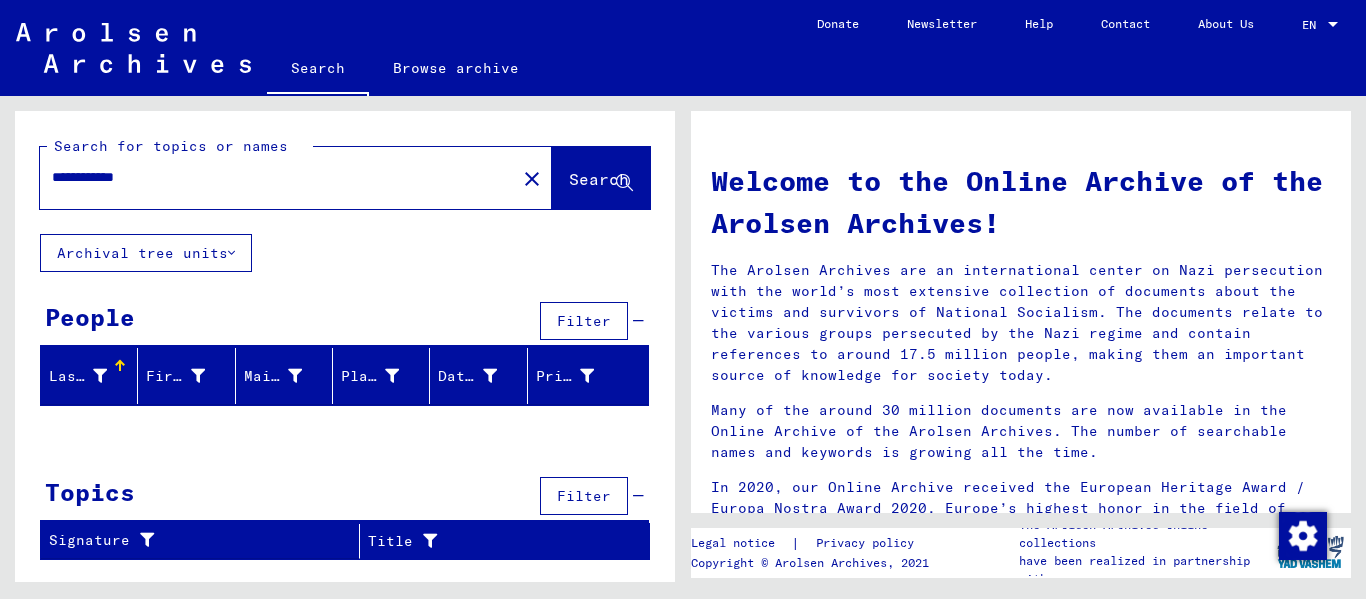 drag, startPoint x: 112, startPoint y: 175, endPoint x: 152, endPoint y: 178, distance: 40.112343 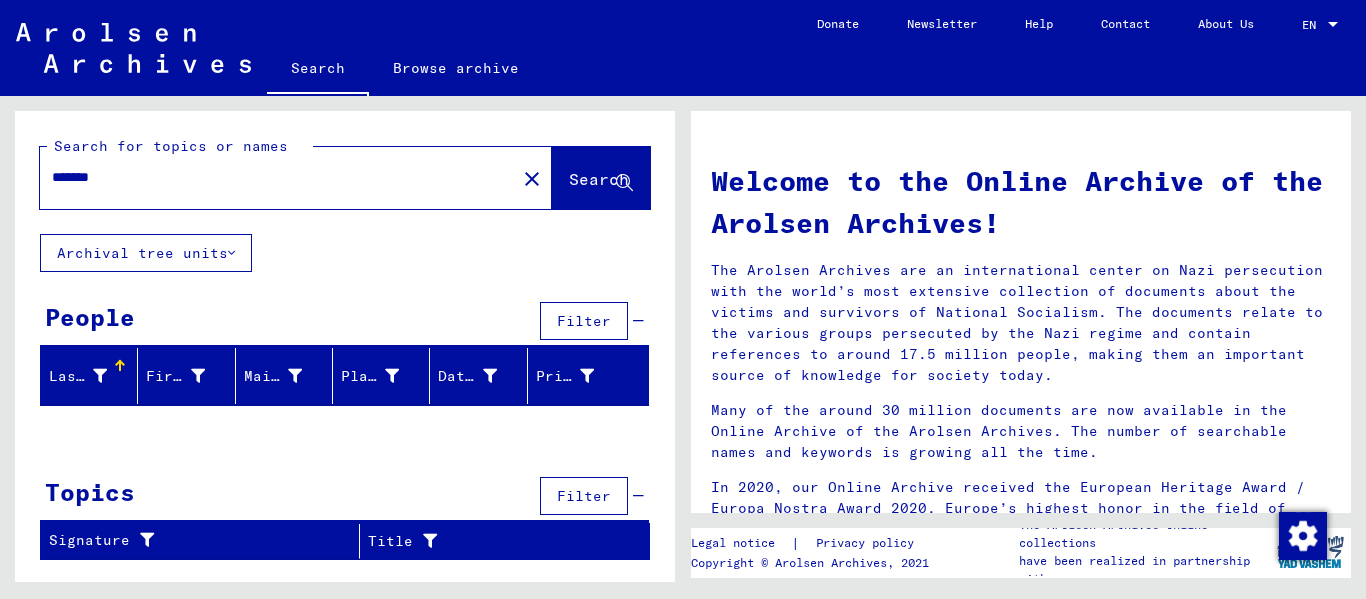 type on "******" 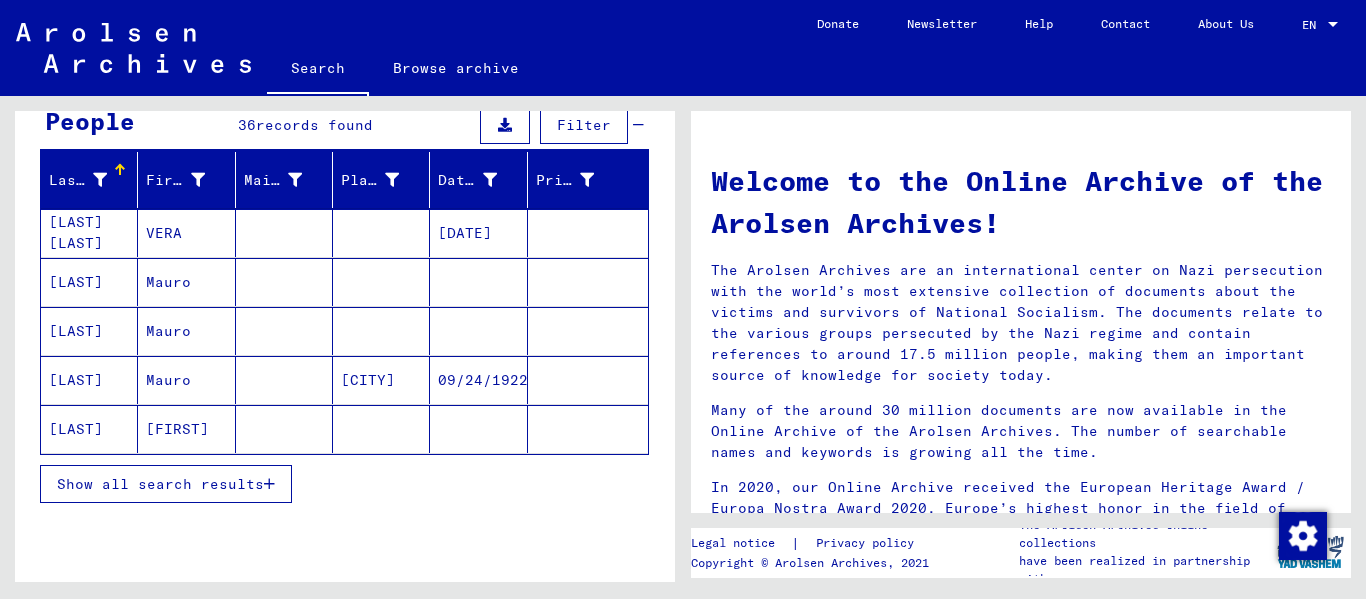 scroll, scrollTop: 200, scrollLeft: 0, axis: vertical 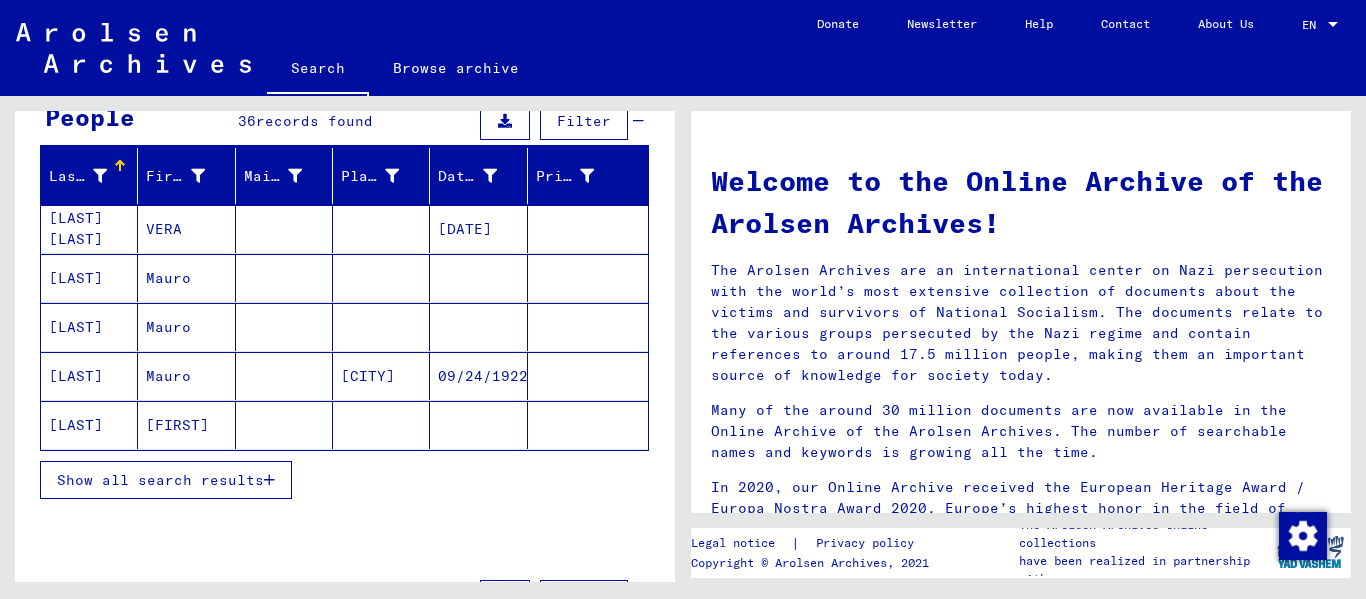 click at bounding box center [269, 480] 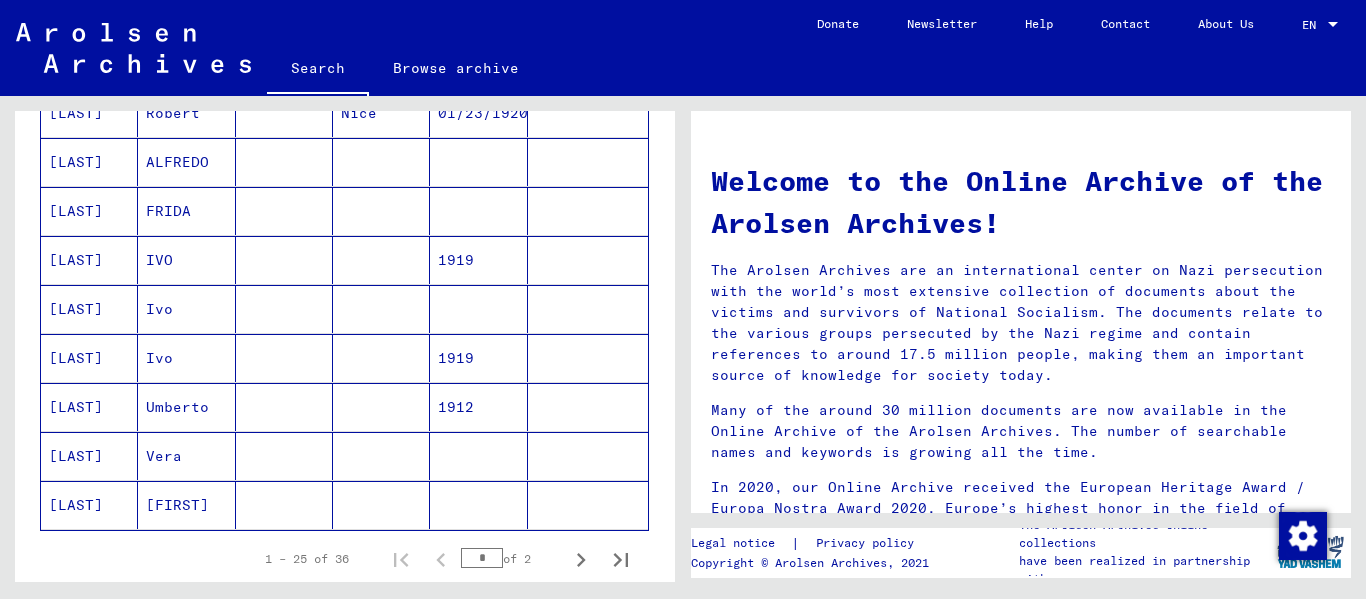 scroll, scrollTop: 1200, scrollLeft: 0, axis: vertical 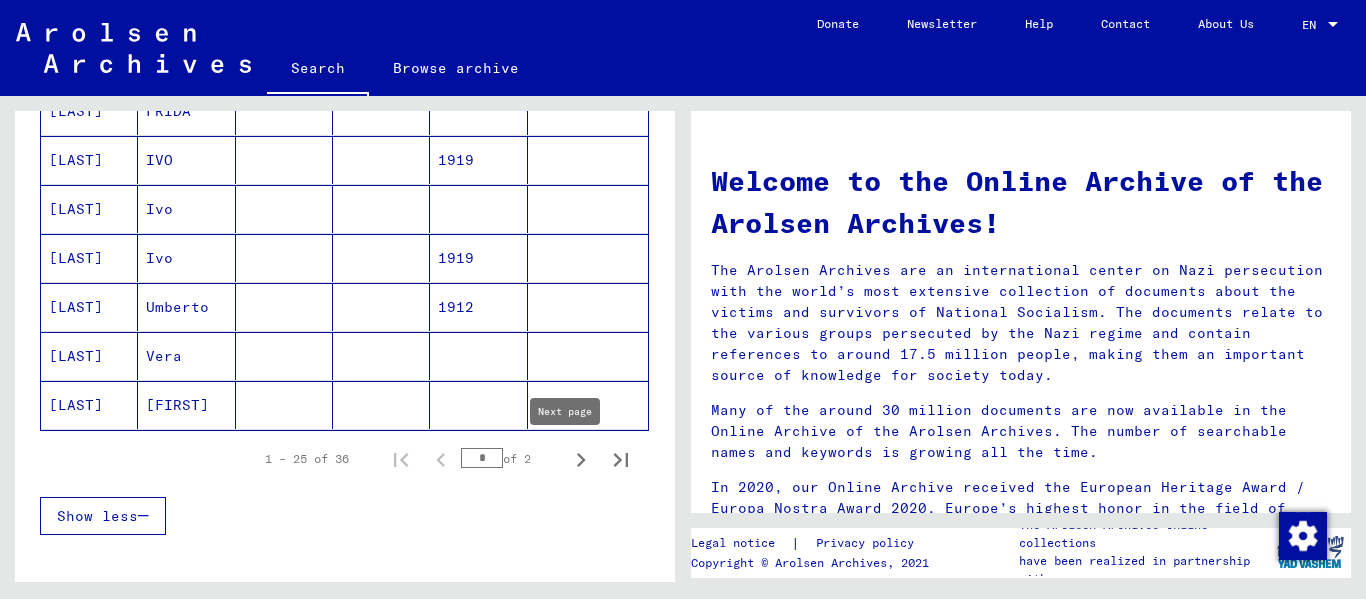 click 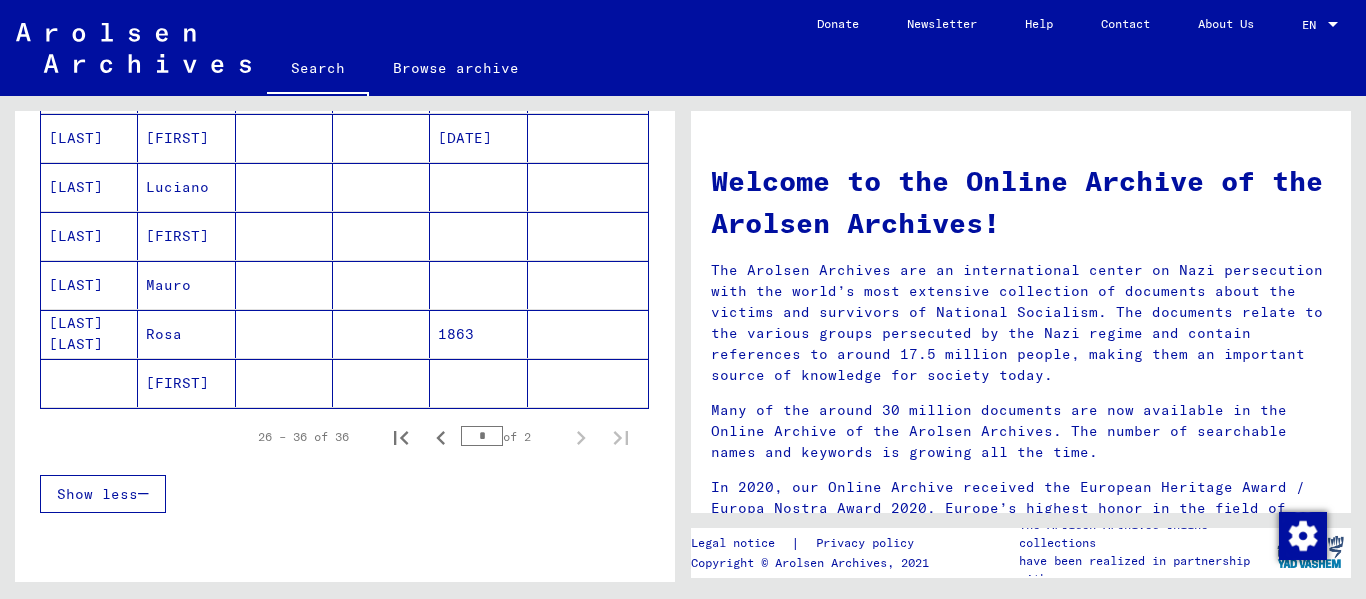scroll, scrollTop: 558, scrollLeft: 0, axis: vertical 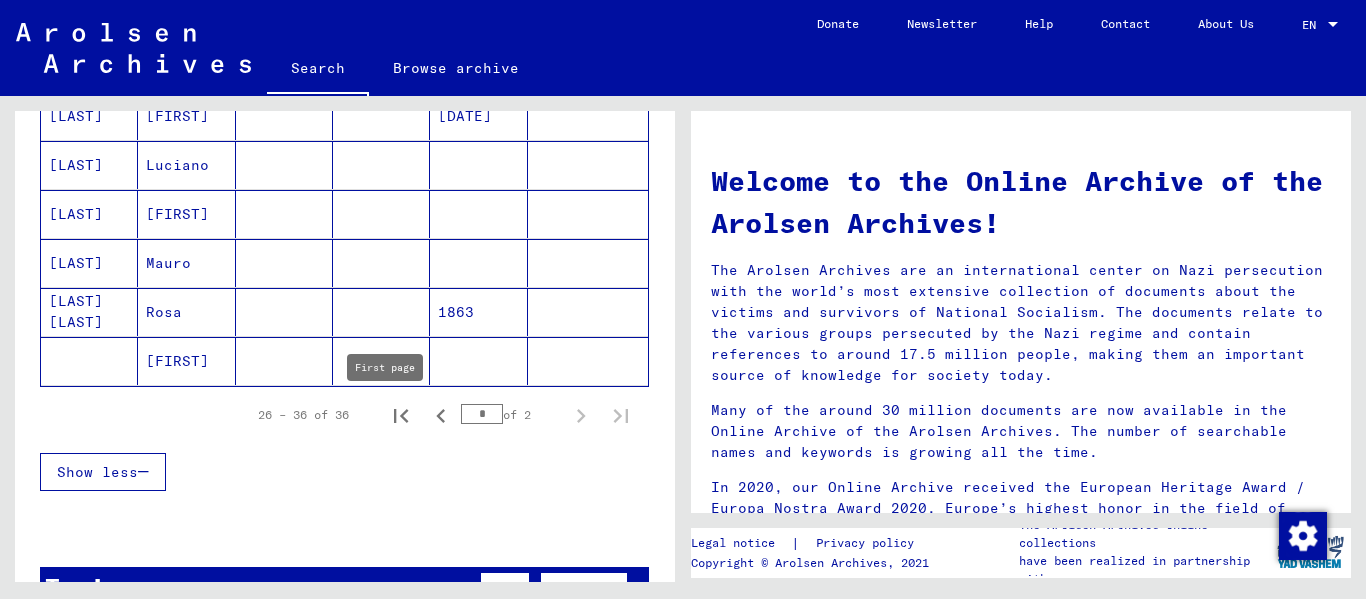 click 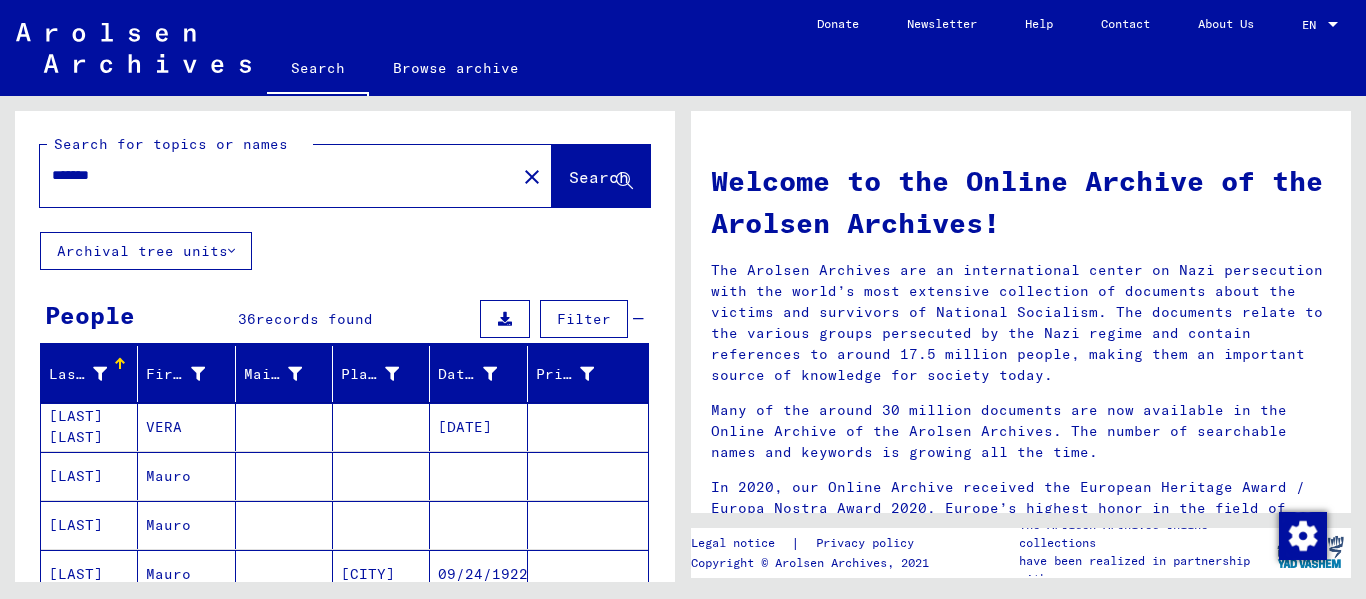 scroll, scrollTop: 0, scrollLeft: 0, axis: both 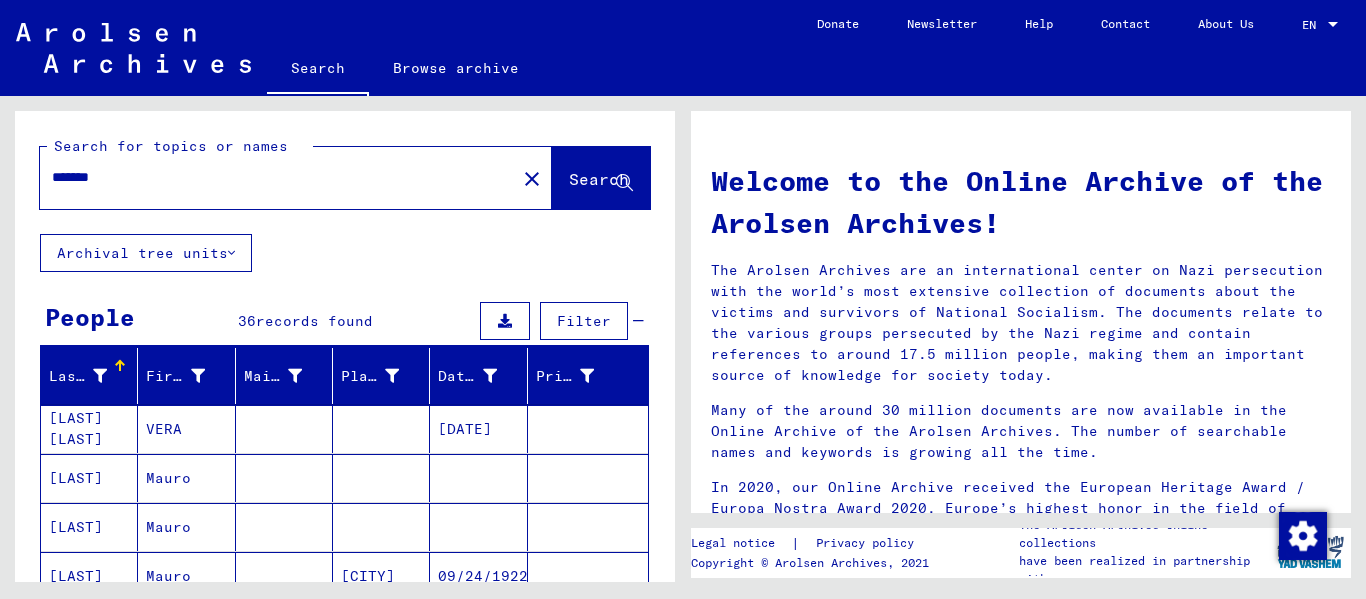 click on "******" at bounding box center (272, 177) 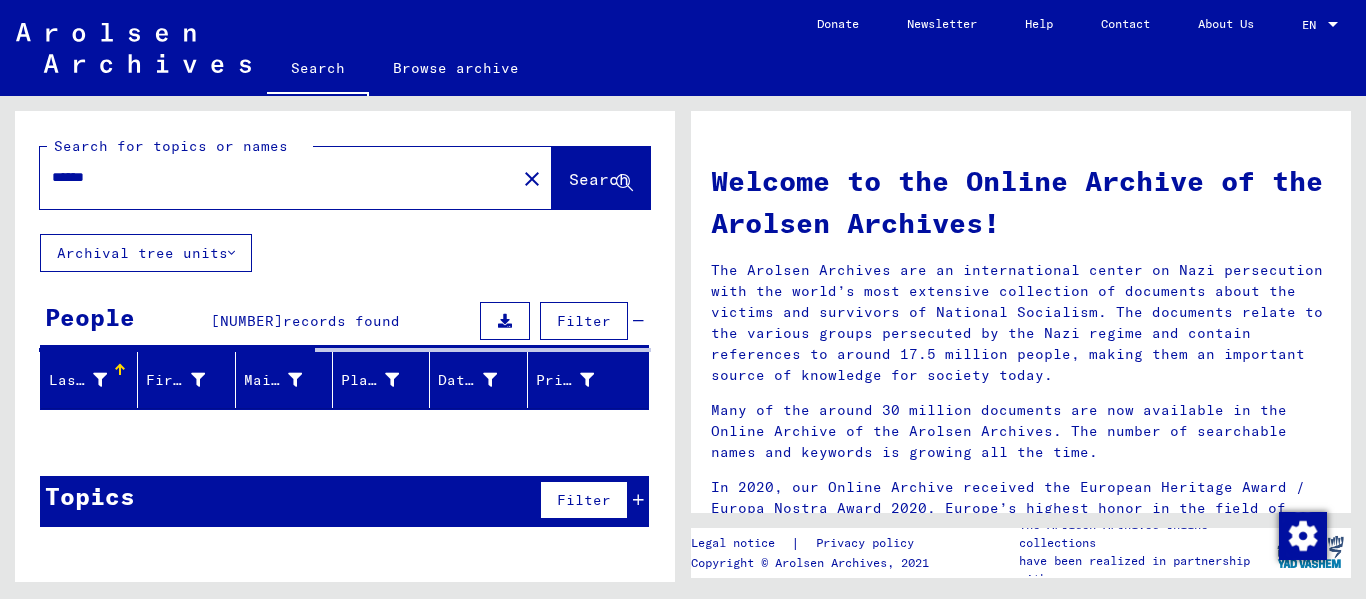 drag, startPoint x: 104, startPoint y: 177, endPoint x: 50, endPoint y: 181, distance: 54.147945 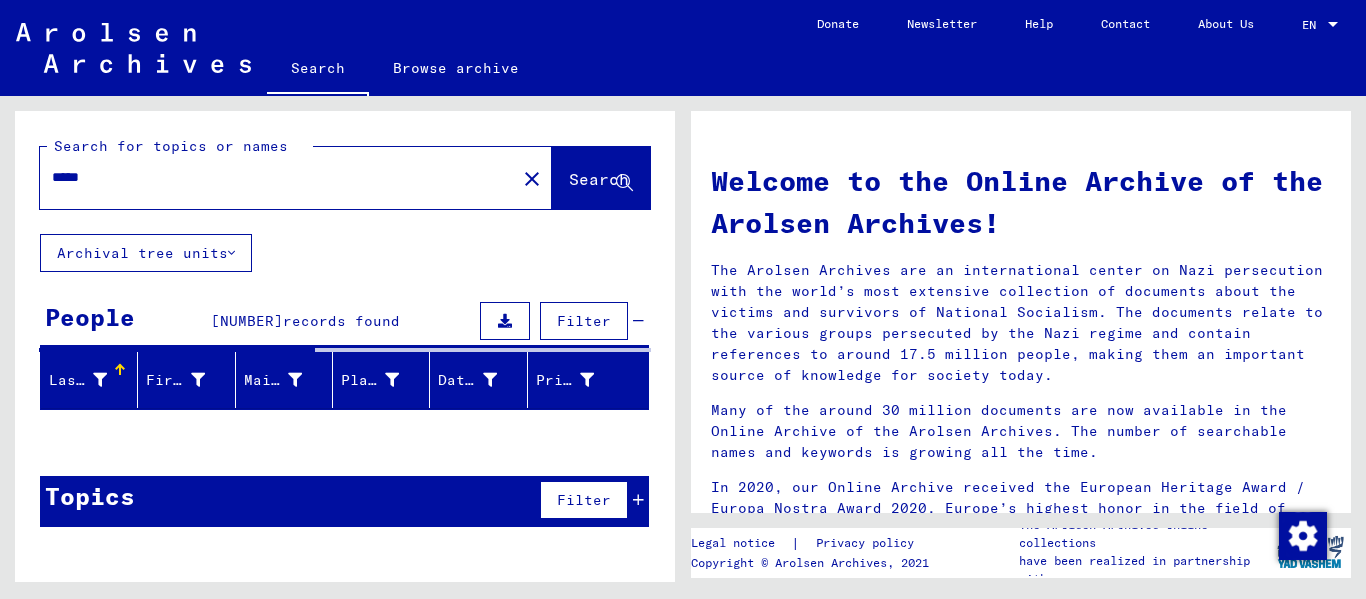 type on "*****" 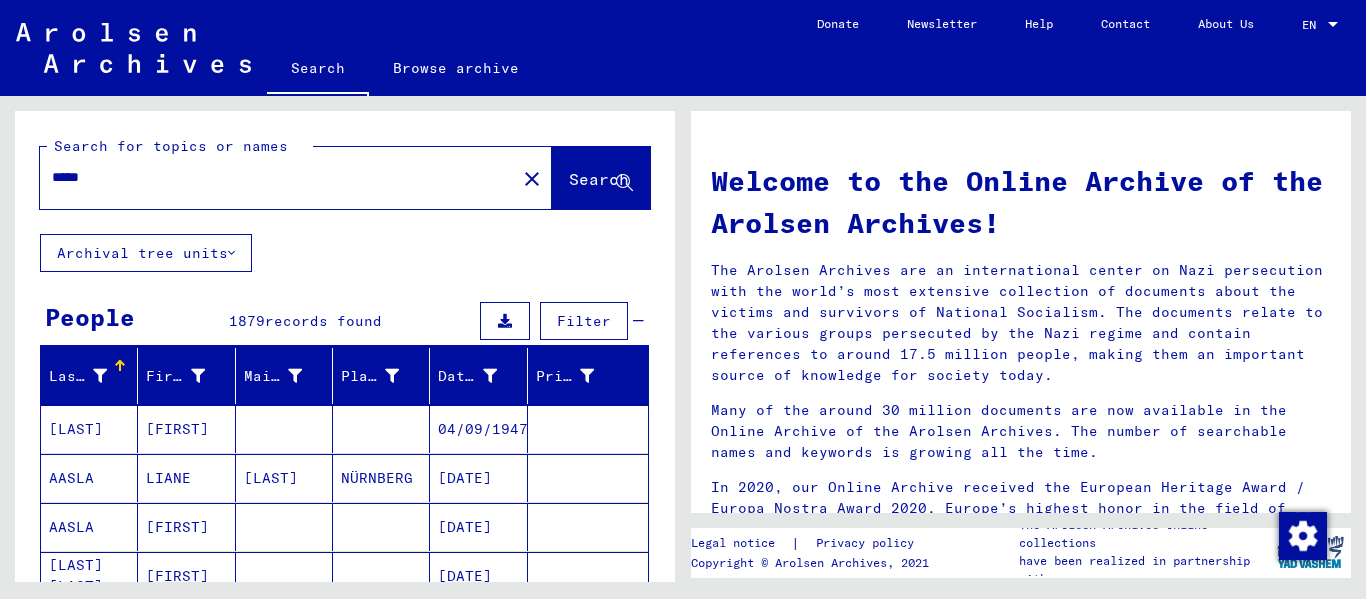 scroll, scrollTop: 400, scrollLeft: 0, axis: vertical 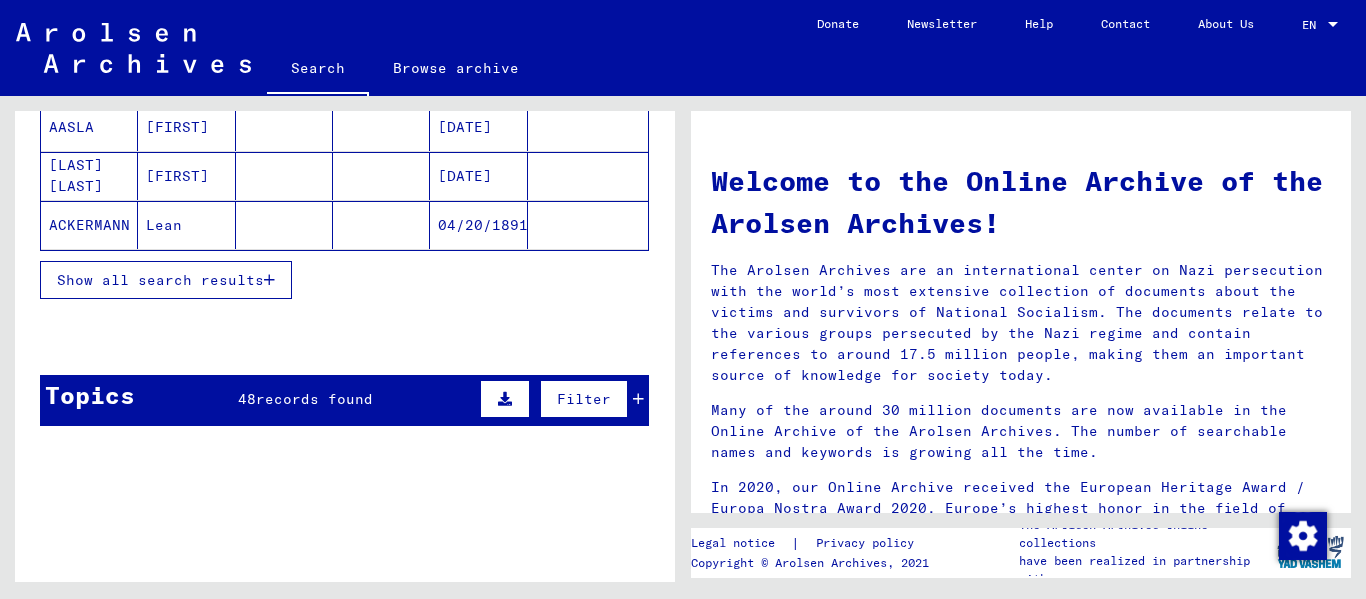 click on "Show all search results" at bounding box center (166, 280) 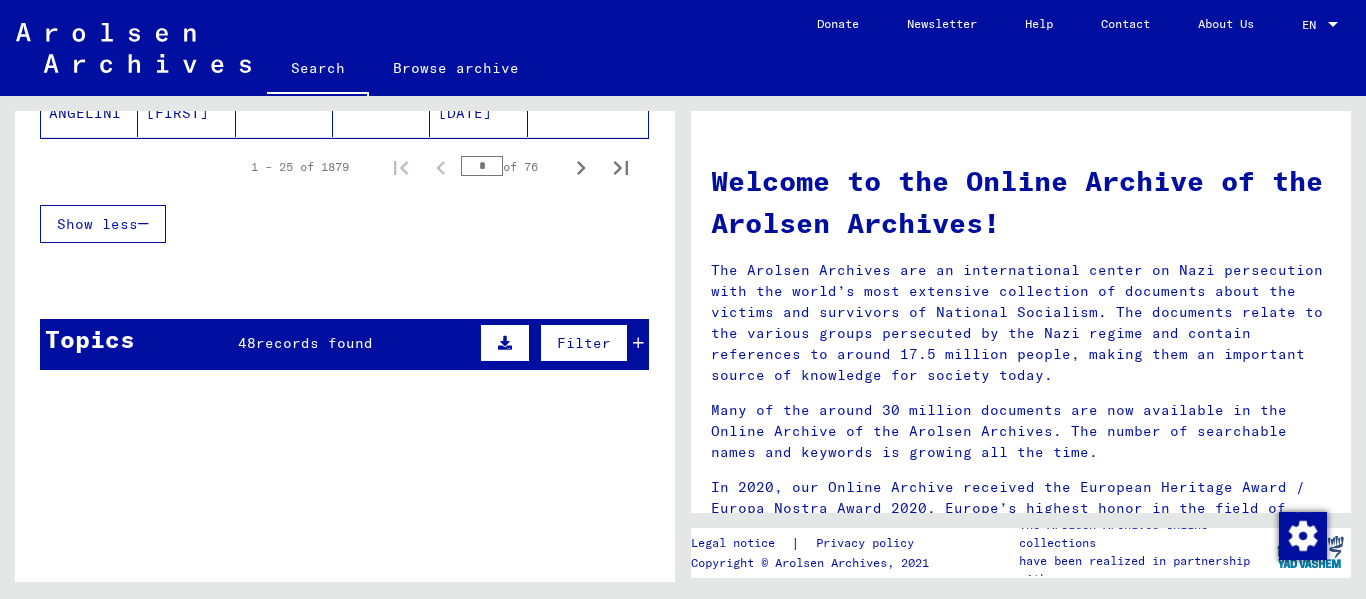 scroll, scrollTop: 1500, scrollLeft: 0, axis: vertical 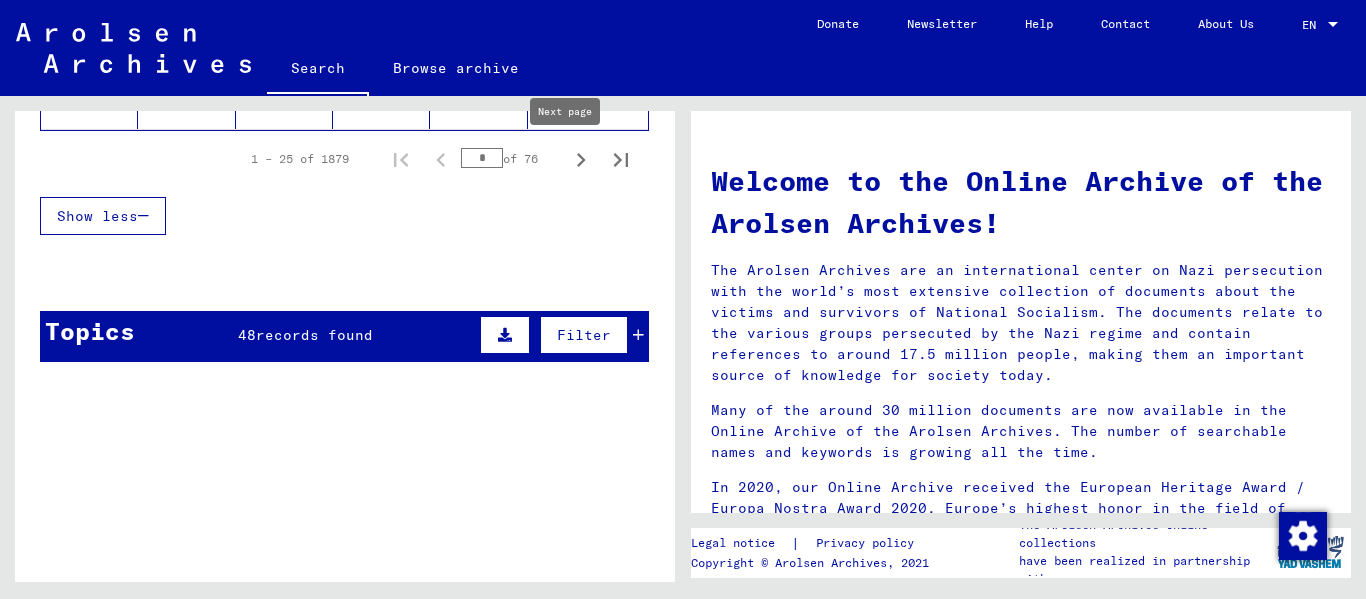 click 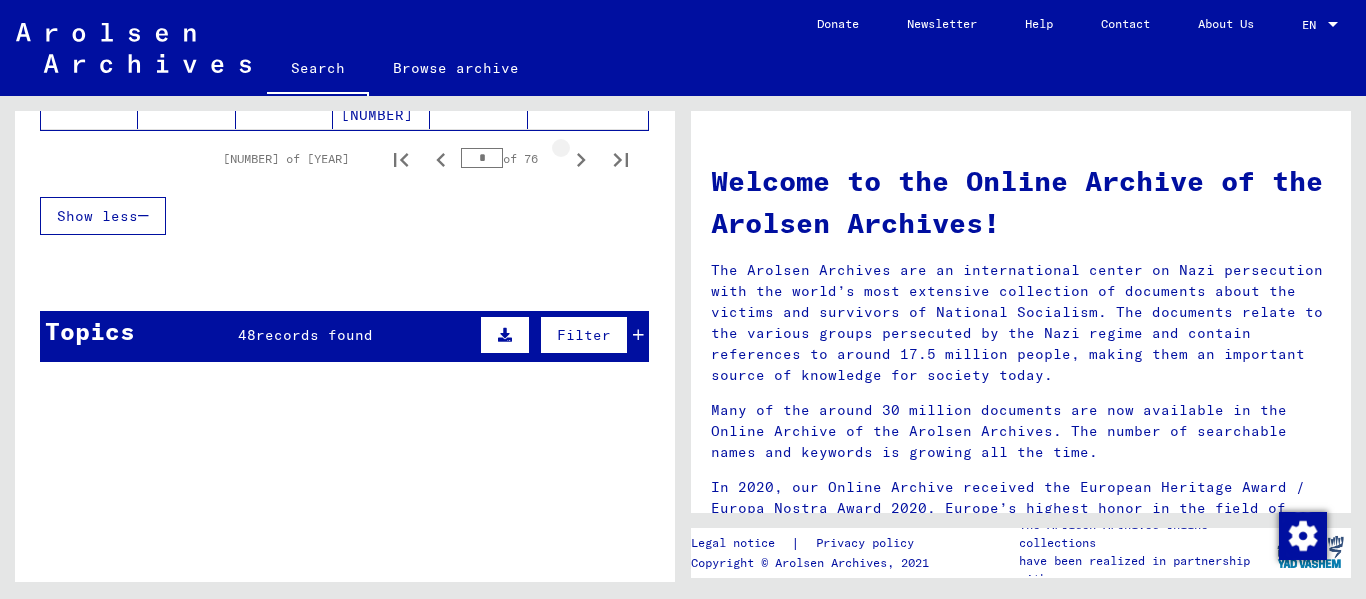 click 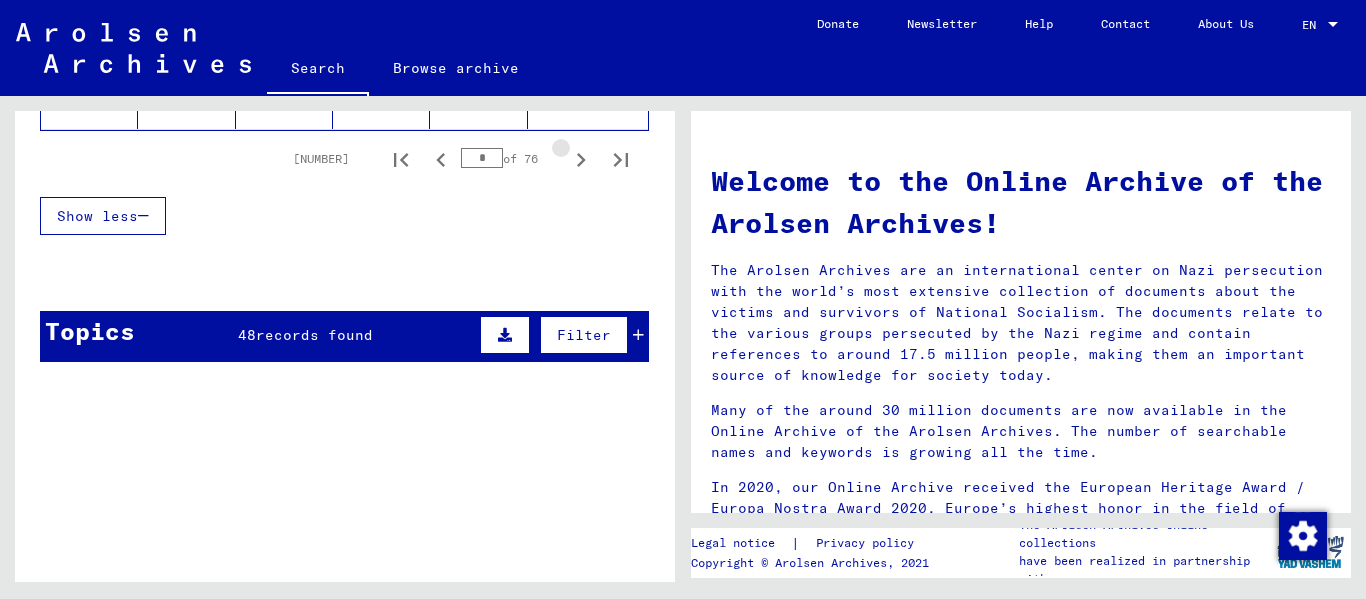 click 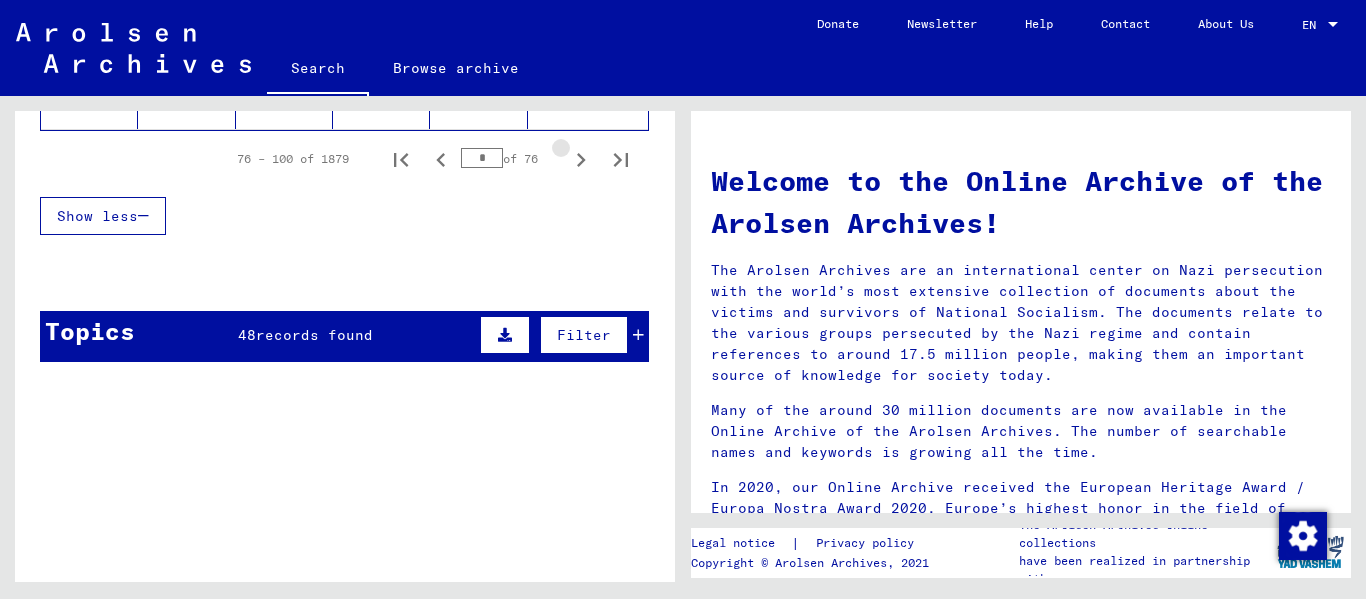 click 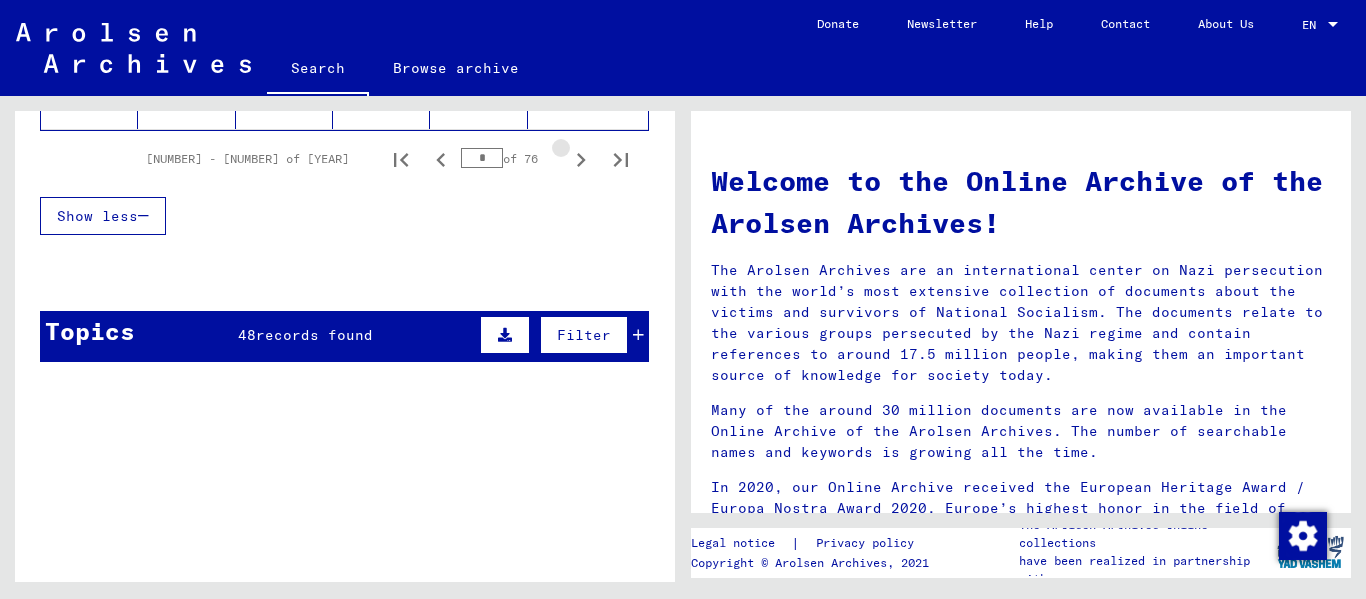 click 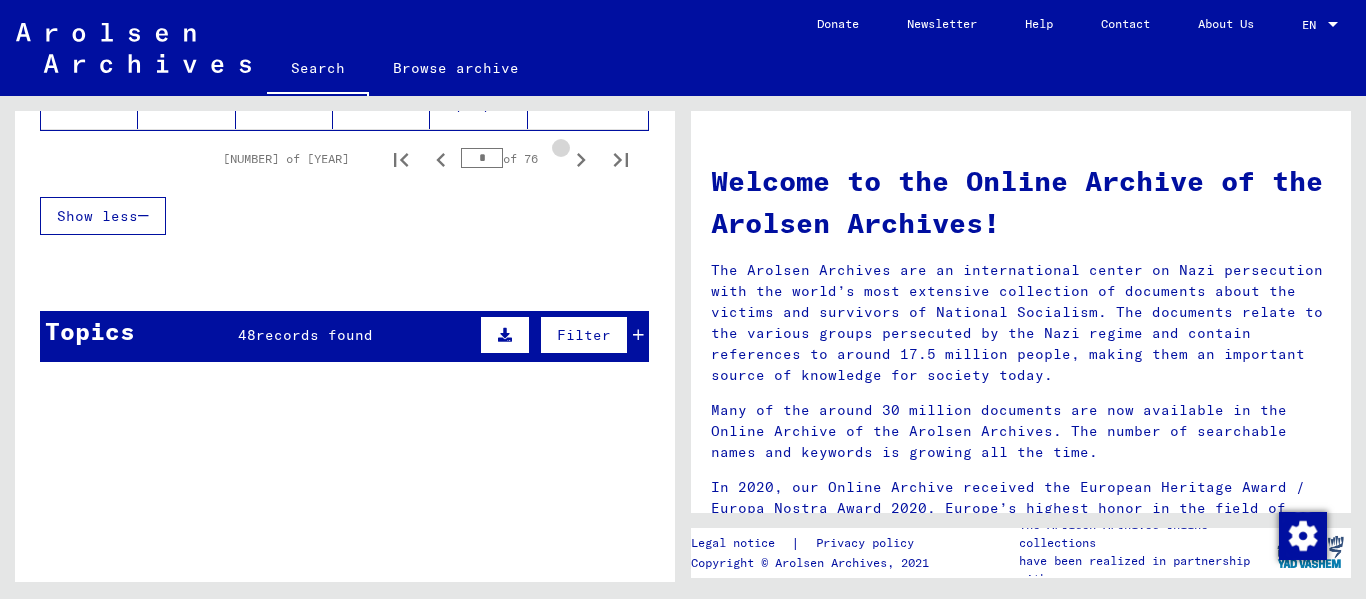 click 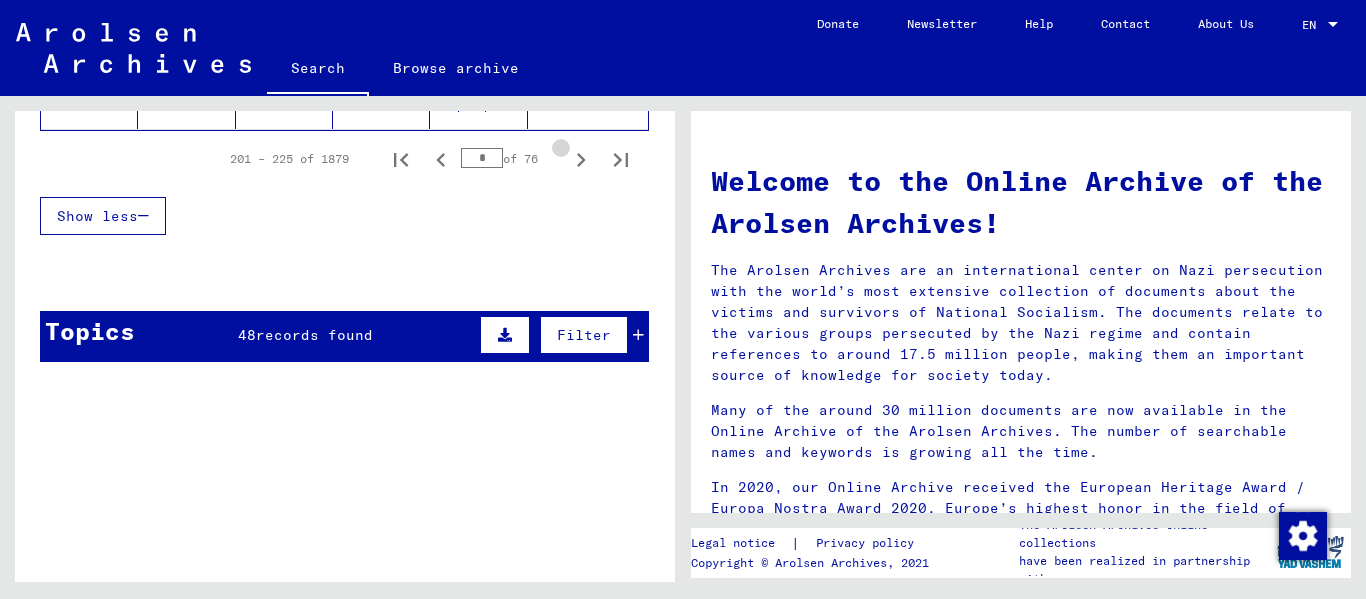 click 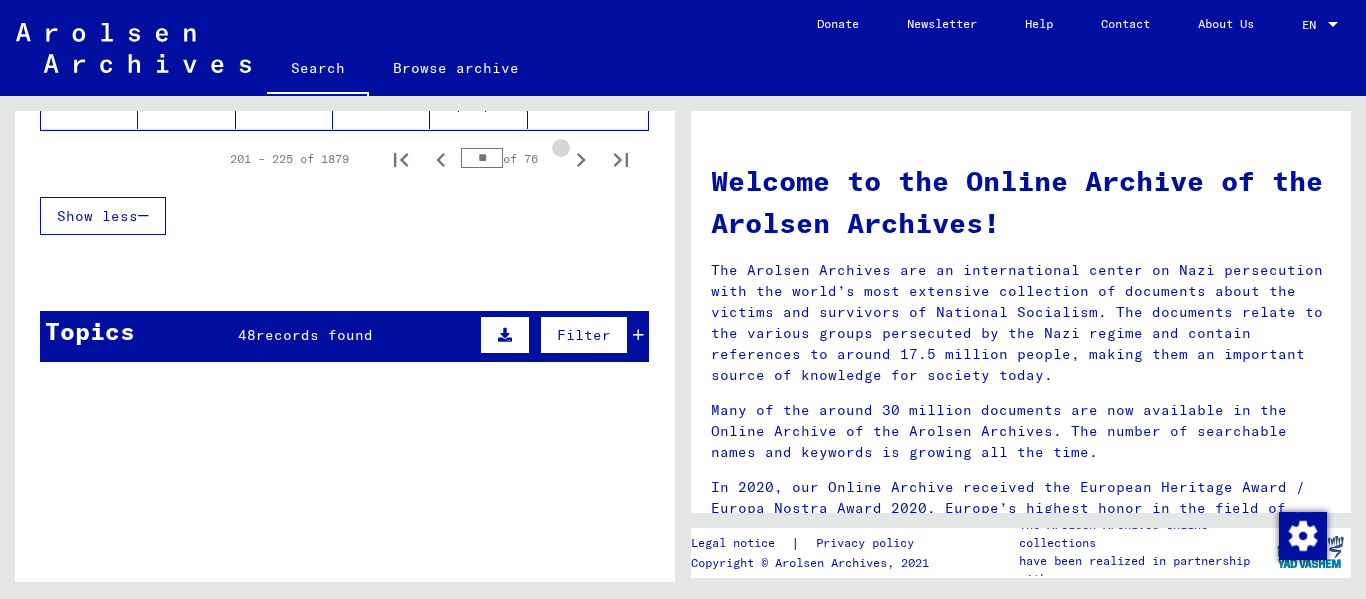 click 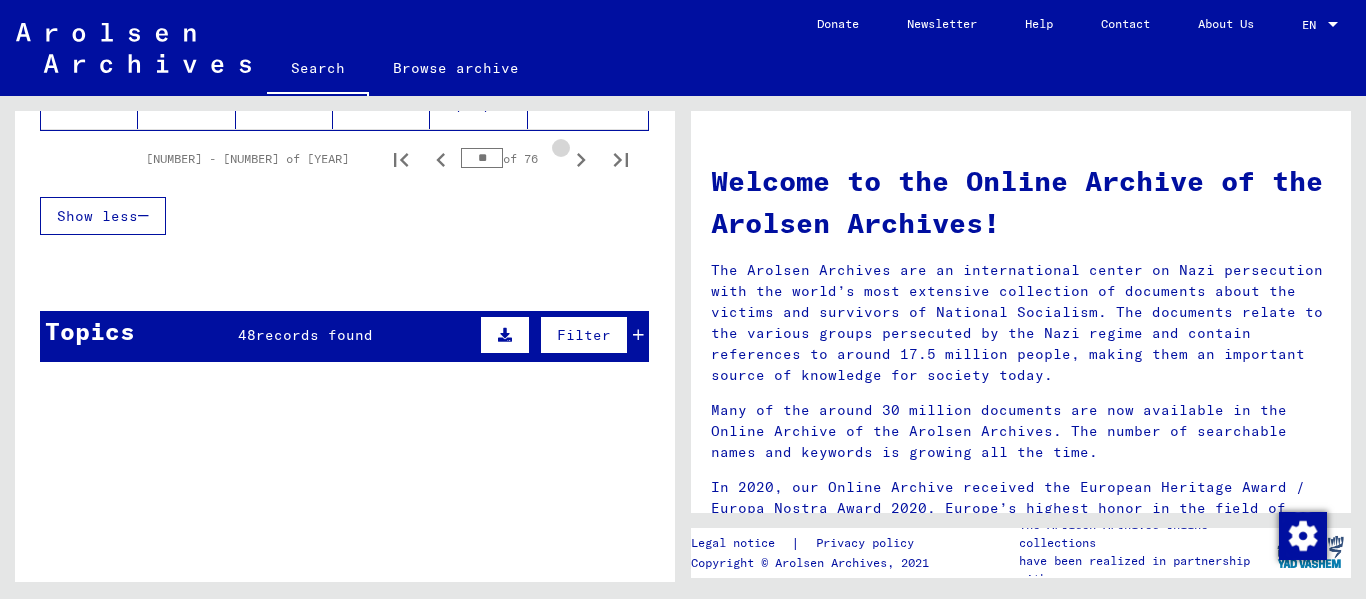 click 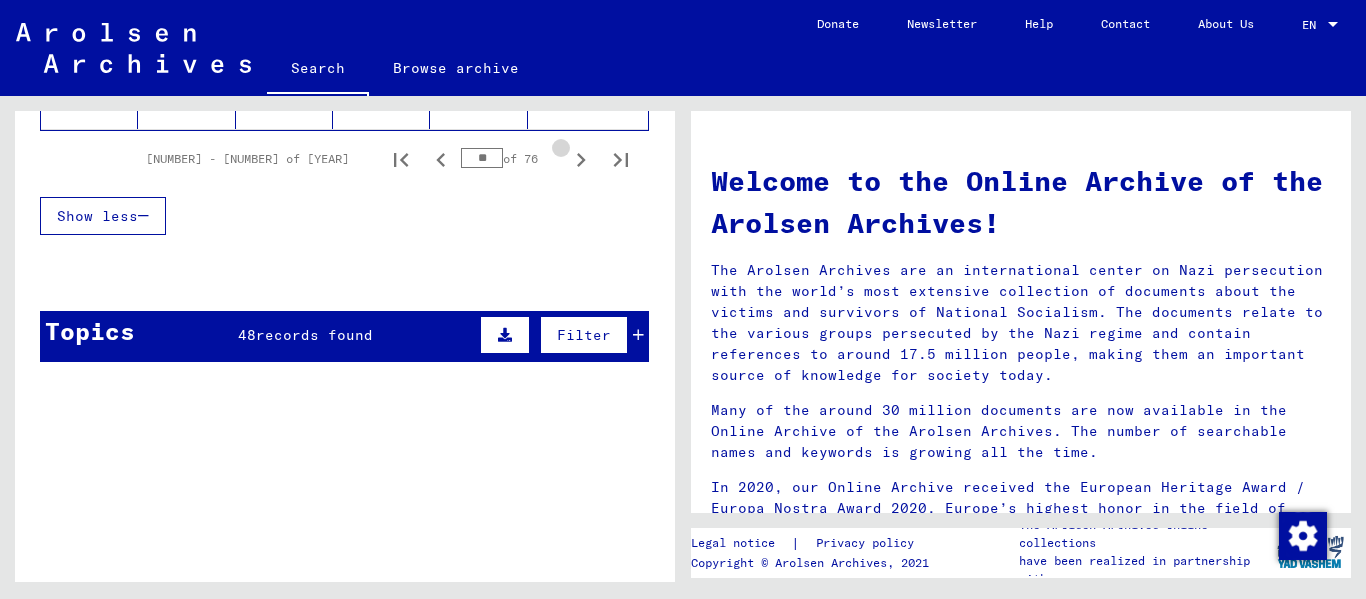 click 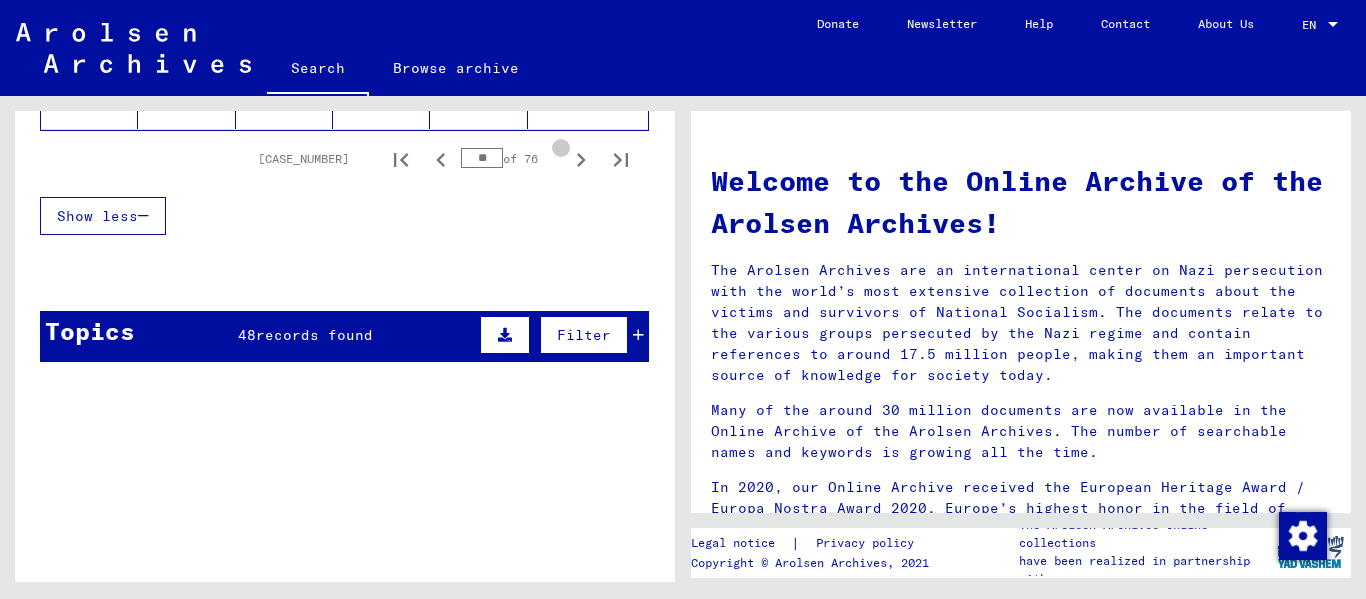 click 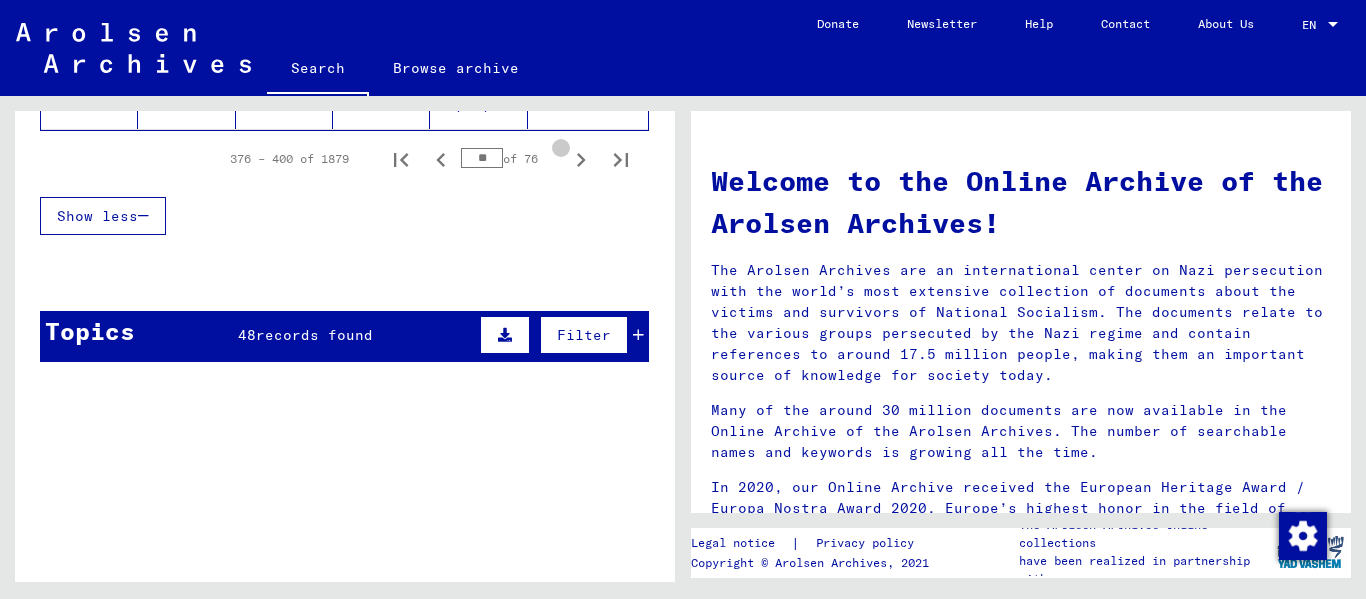 click 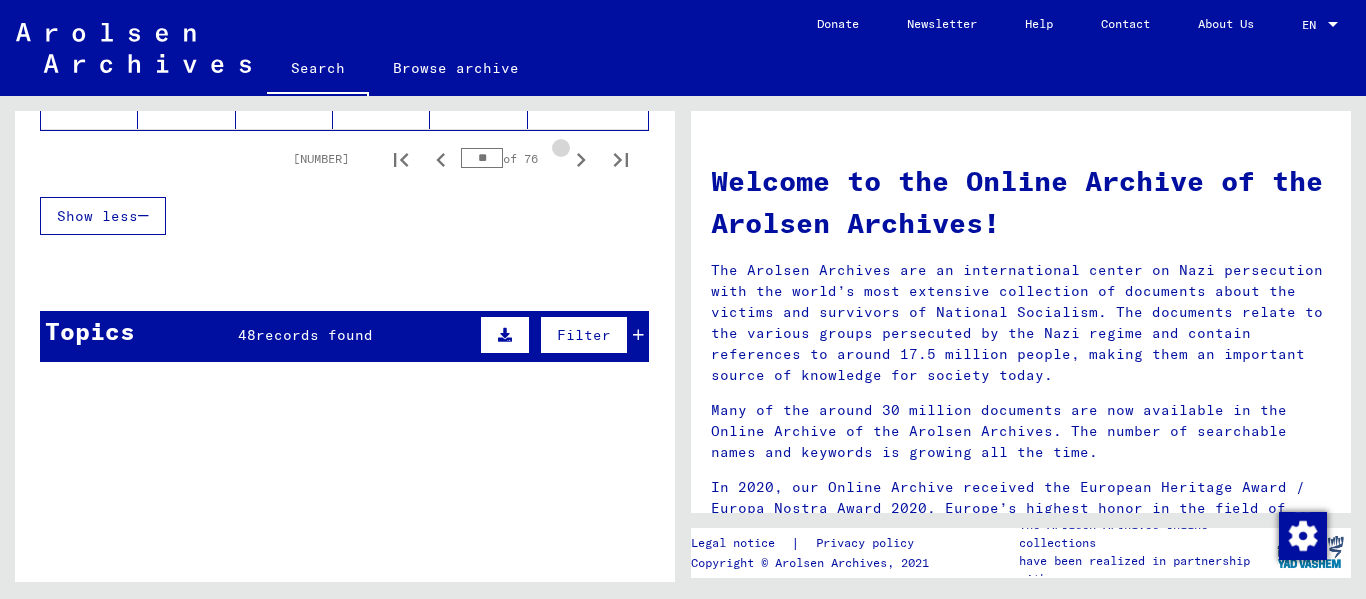 click 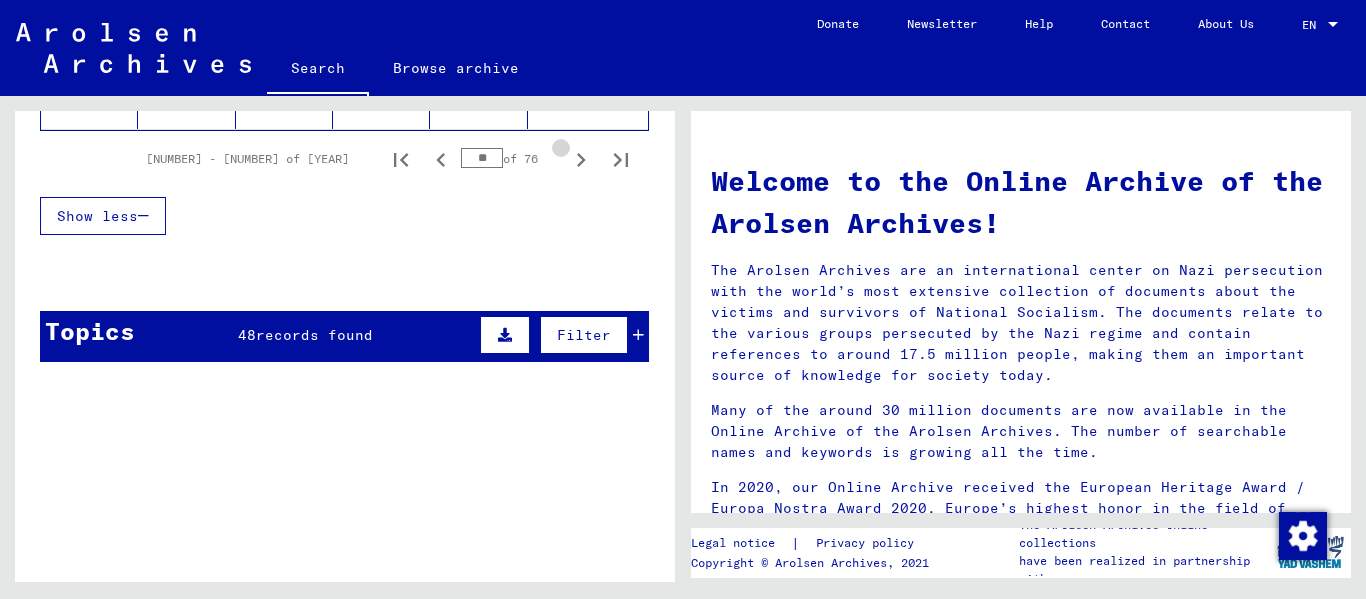 click 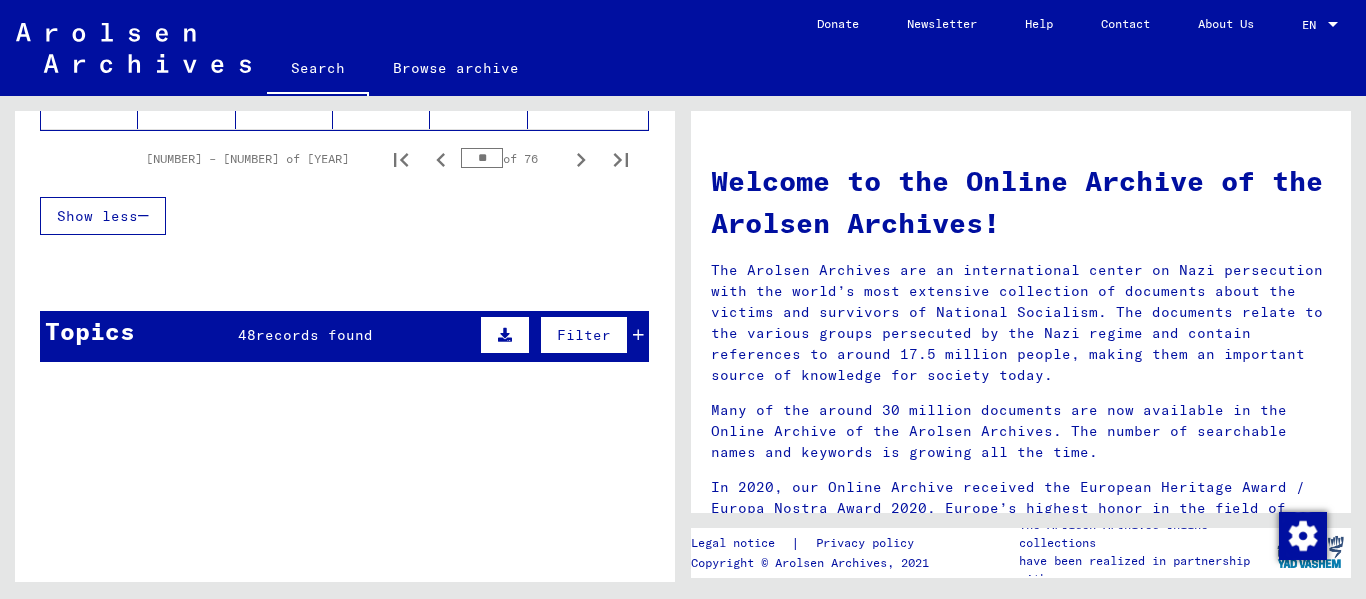 scroll, scrollTop: 1400, scrollLeft: 0, axis: vertical 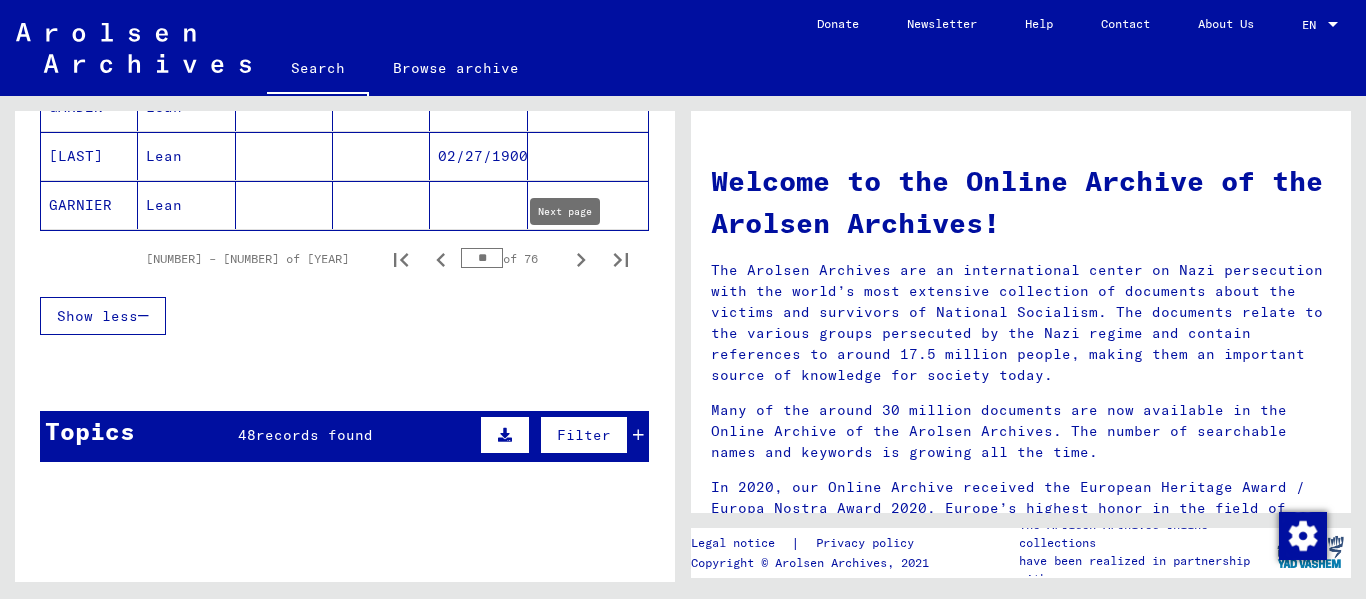 click 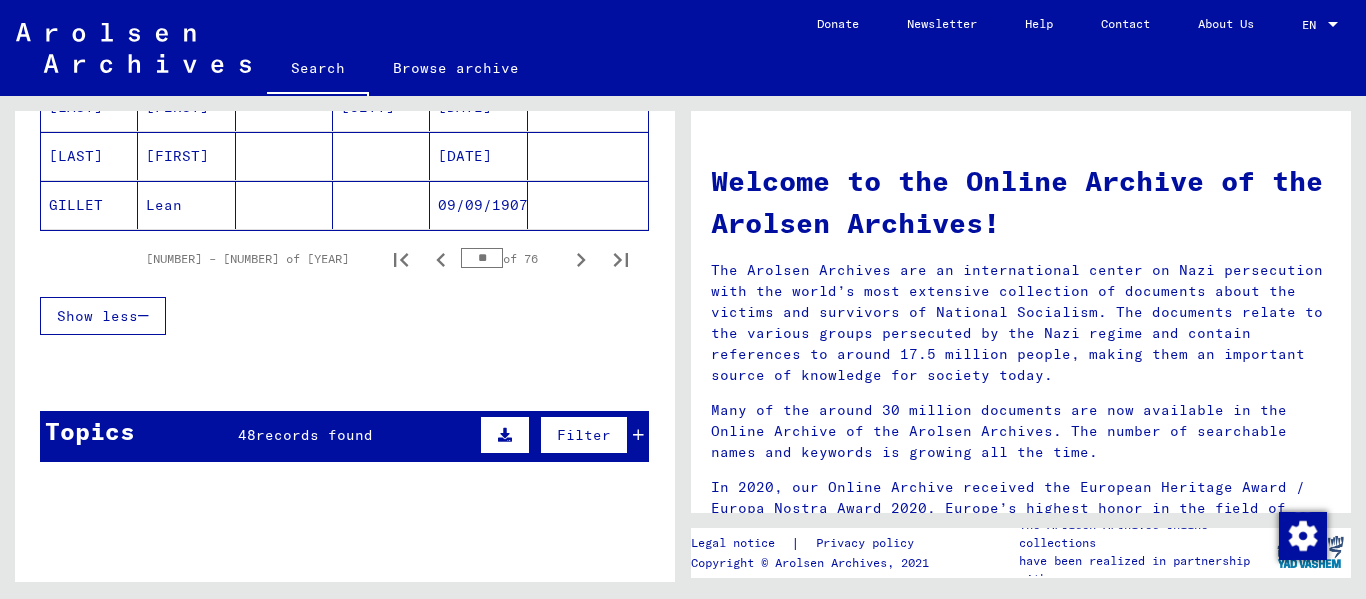 click 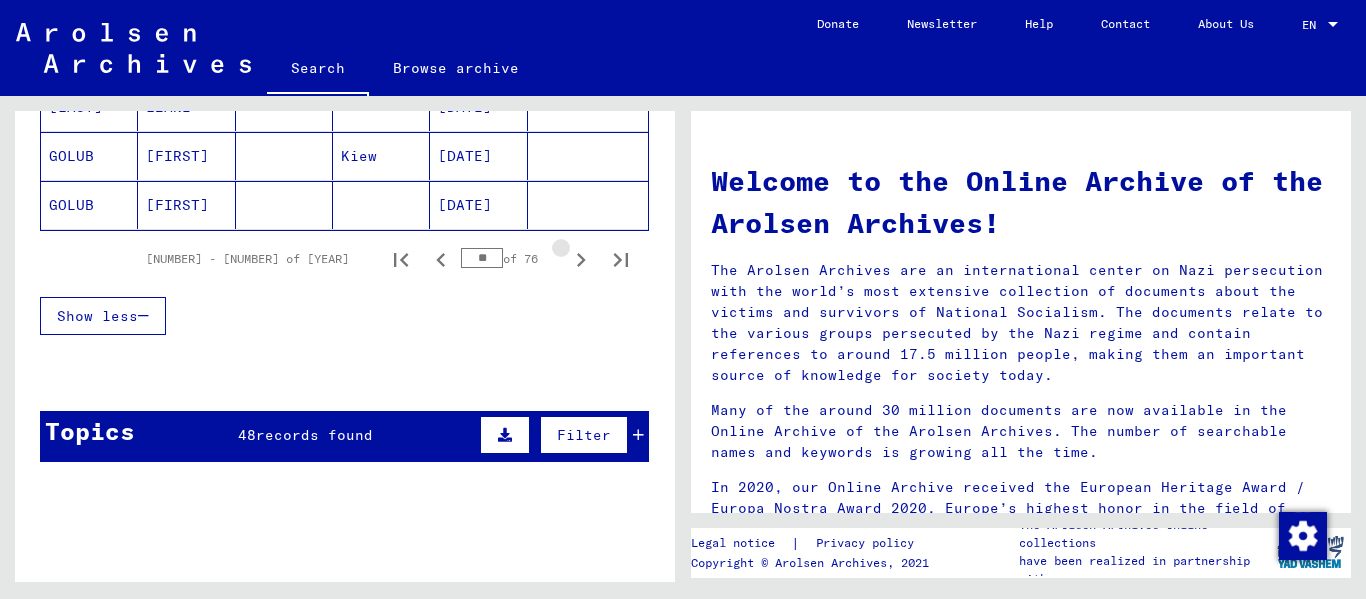 click 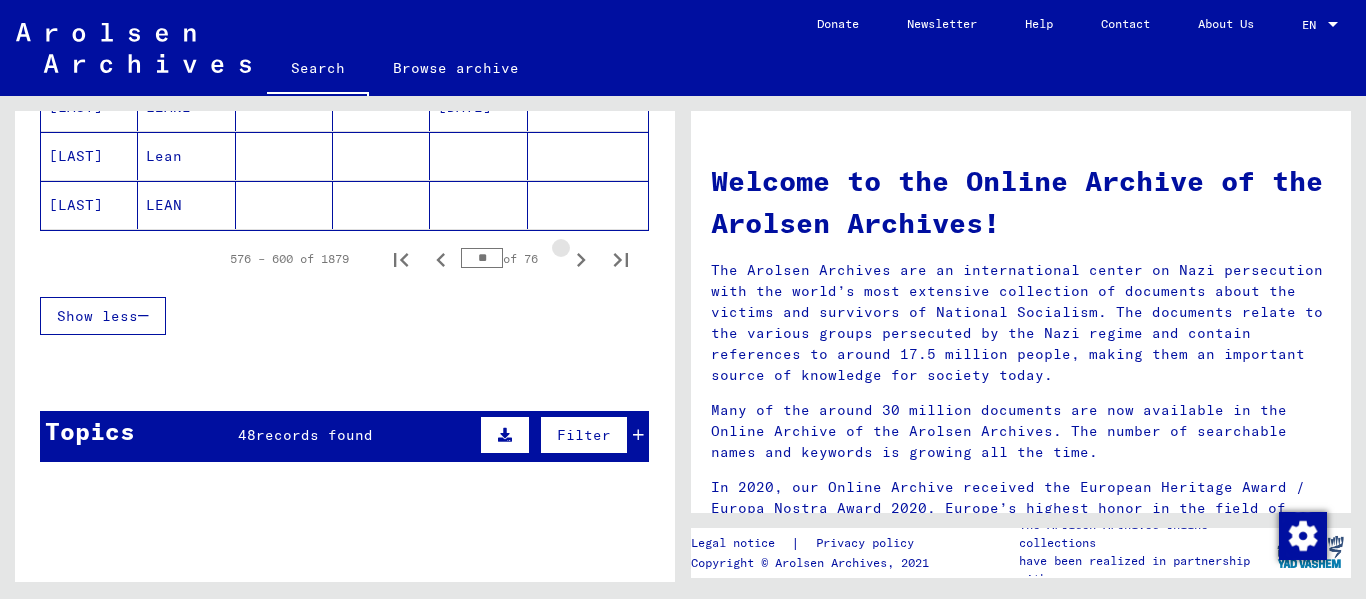 click 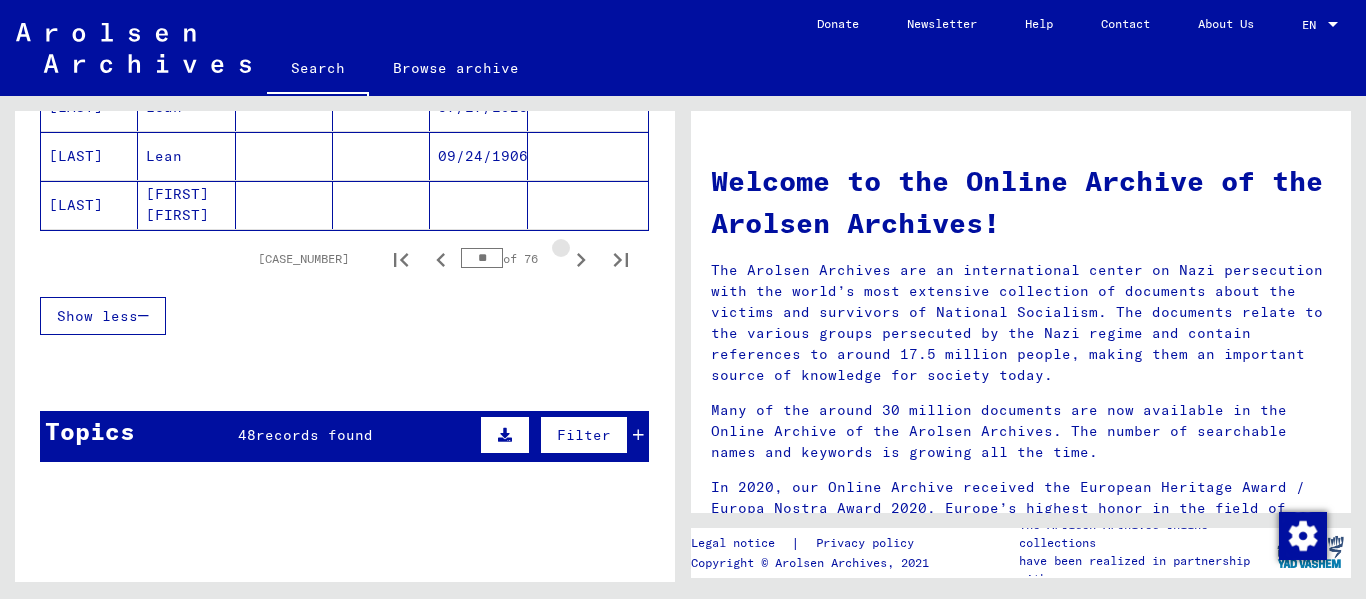 click 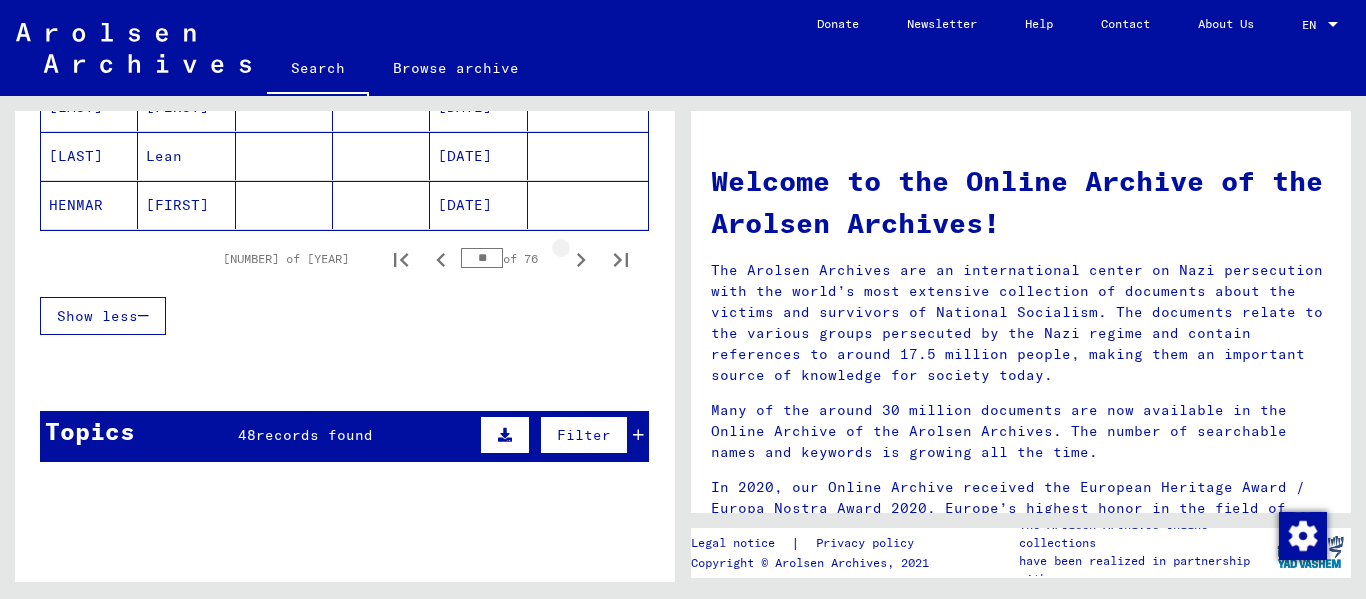 click 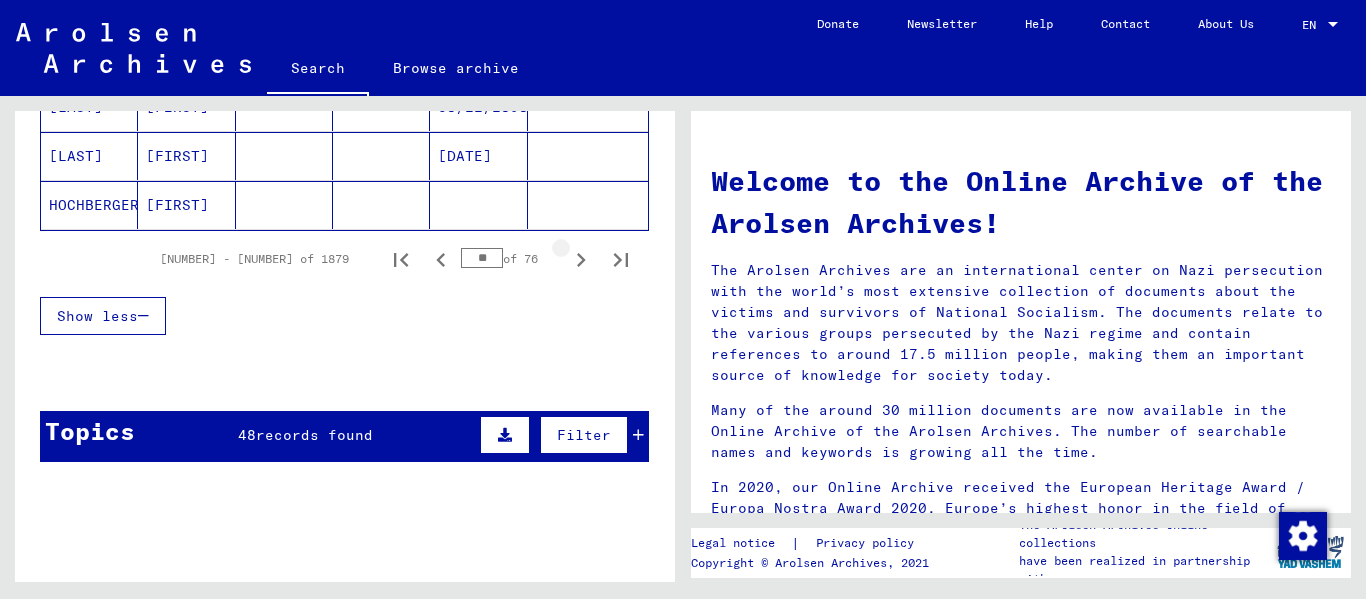 click 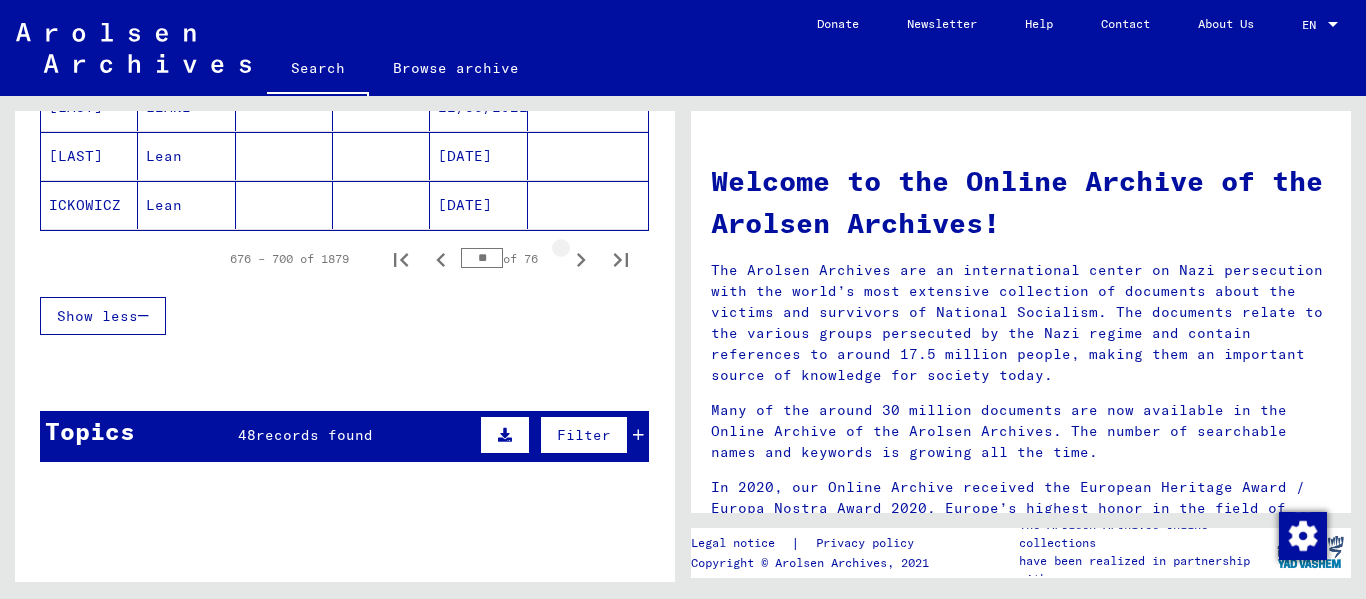 click 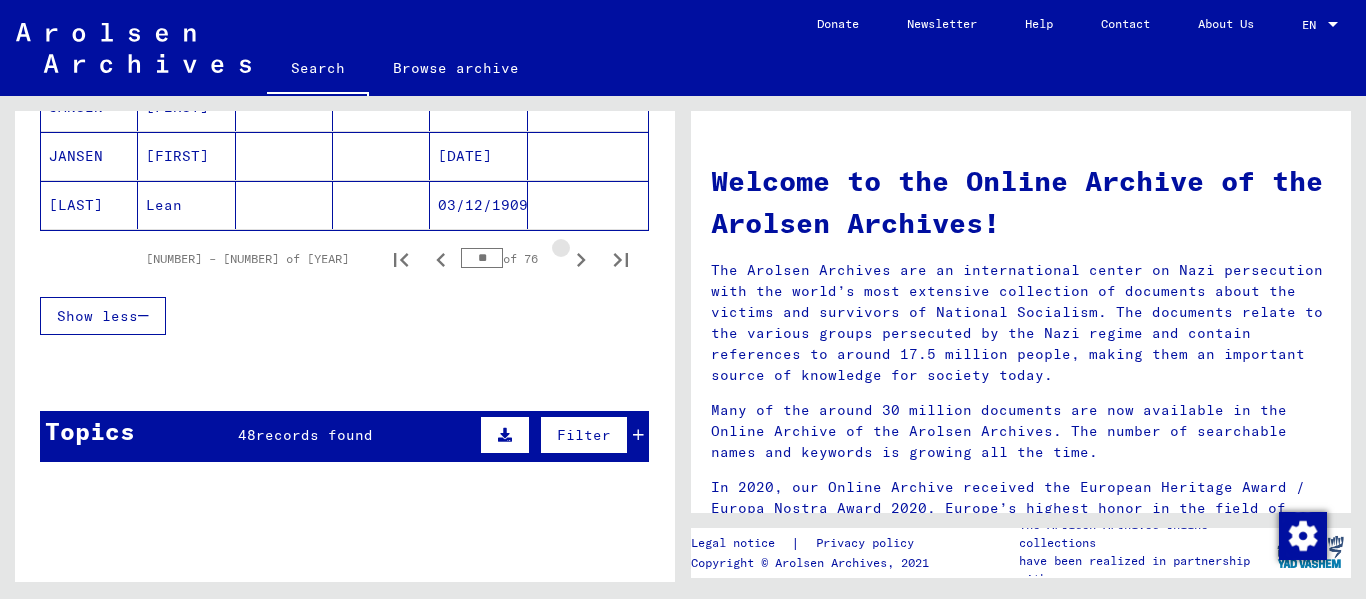 click 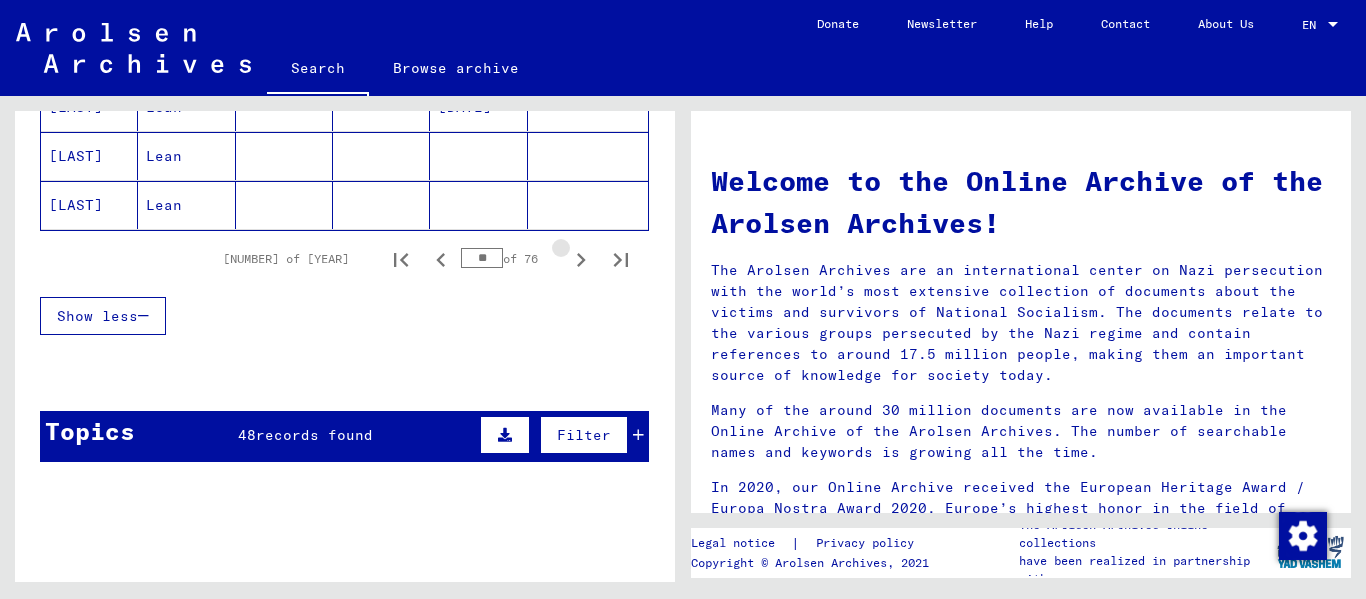 click 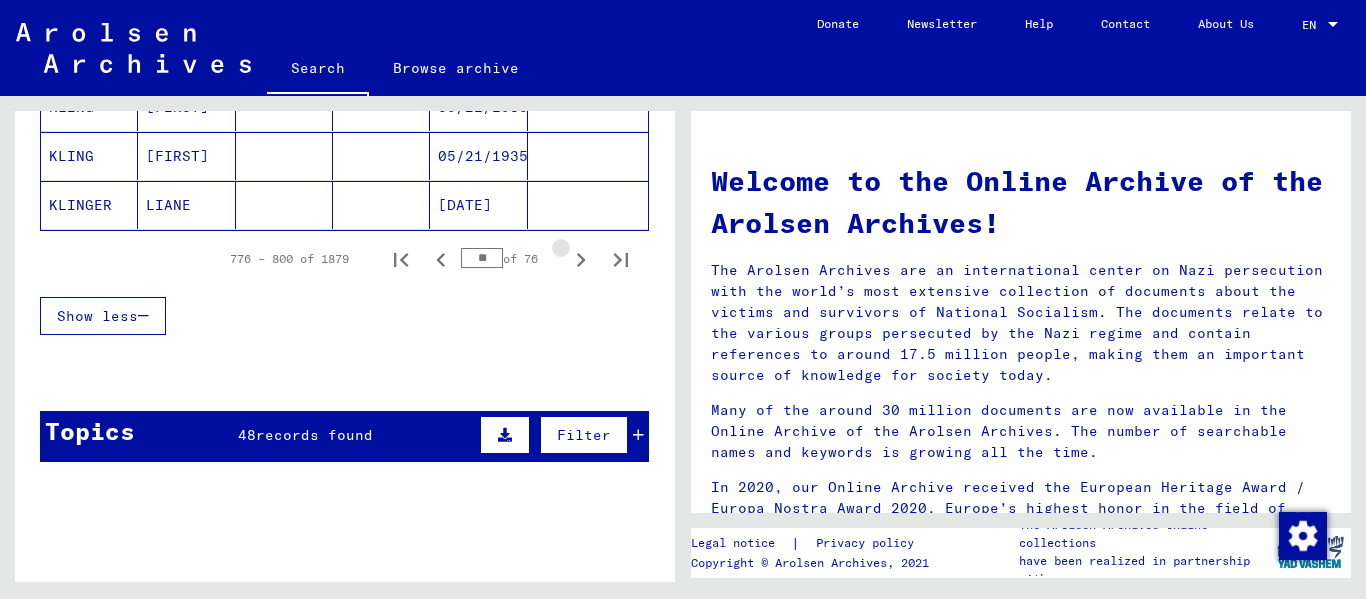 click 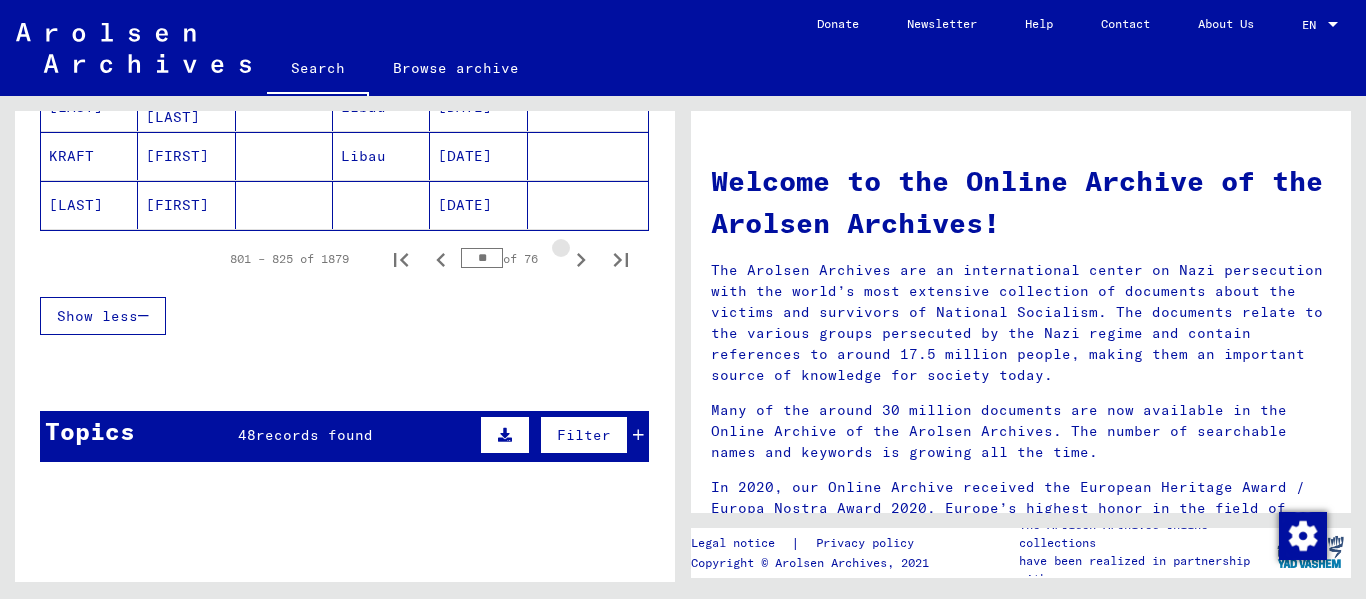 click 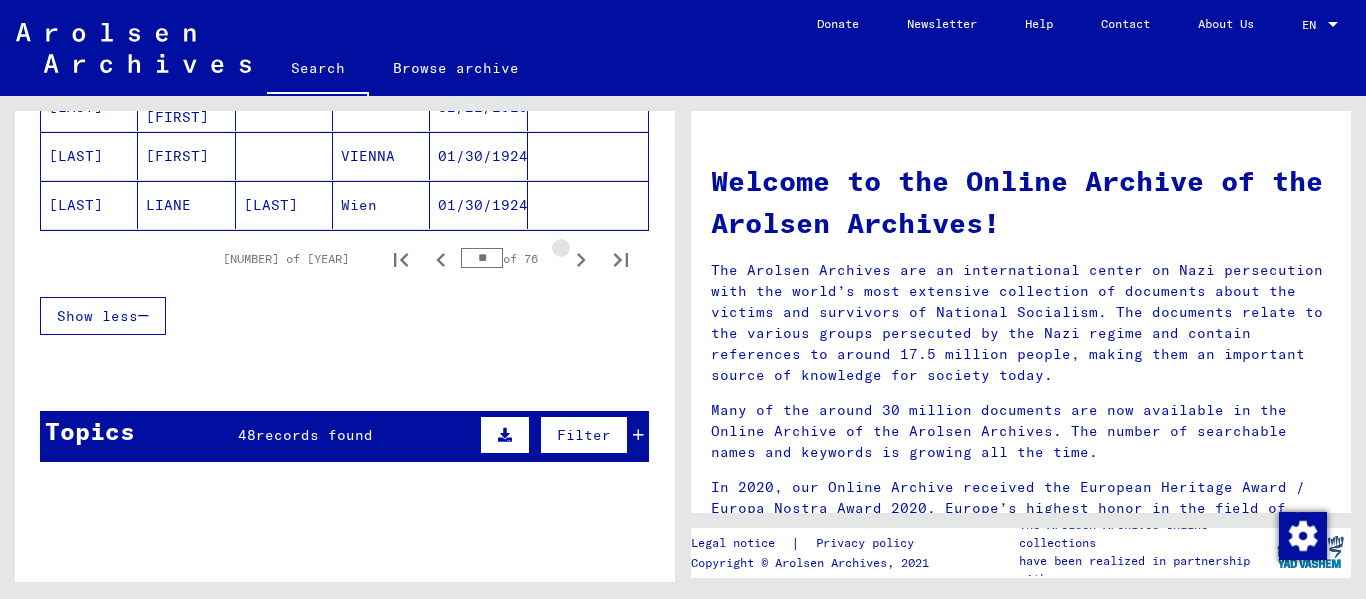 click 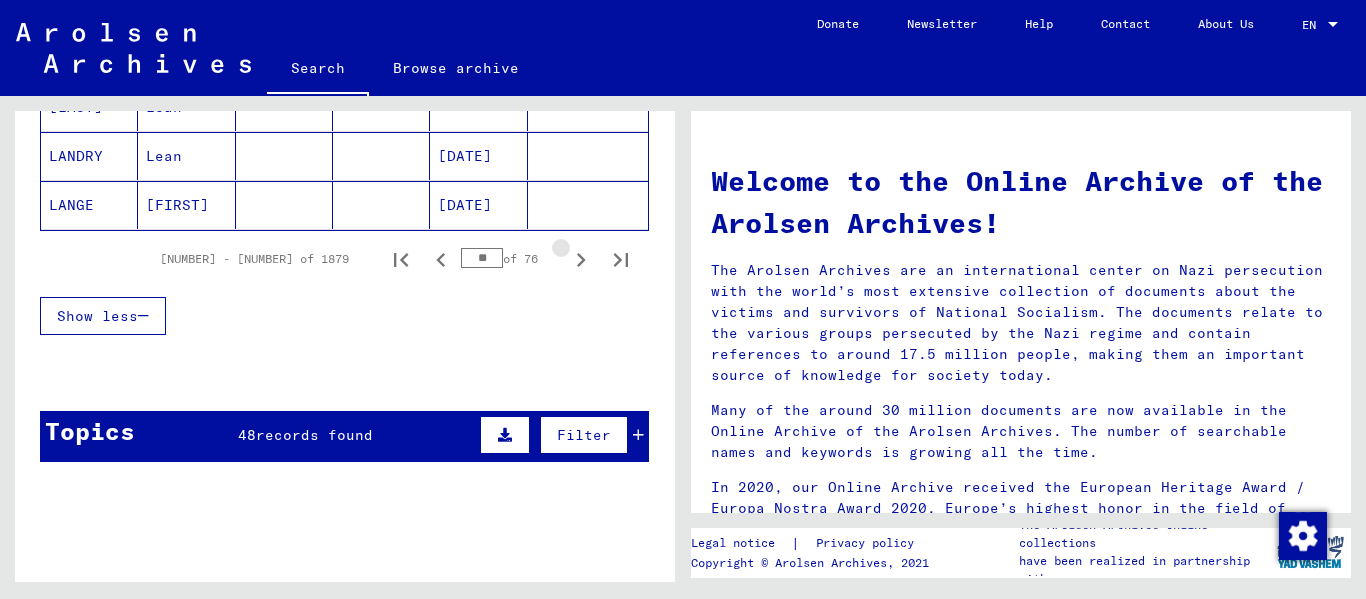 click 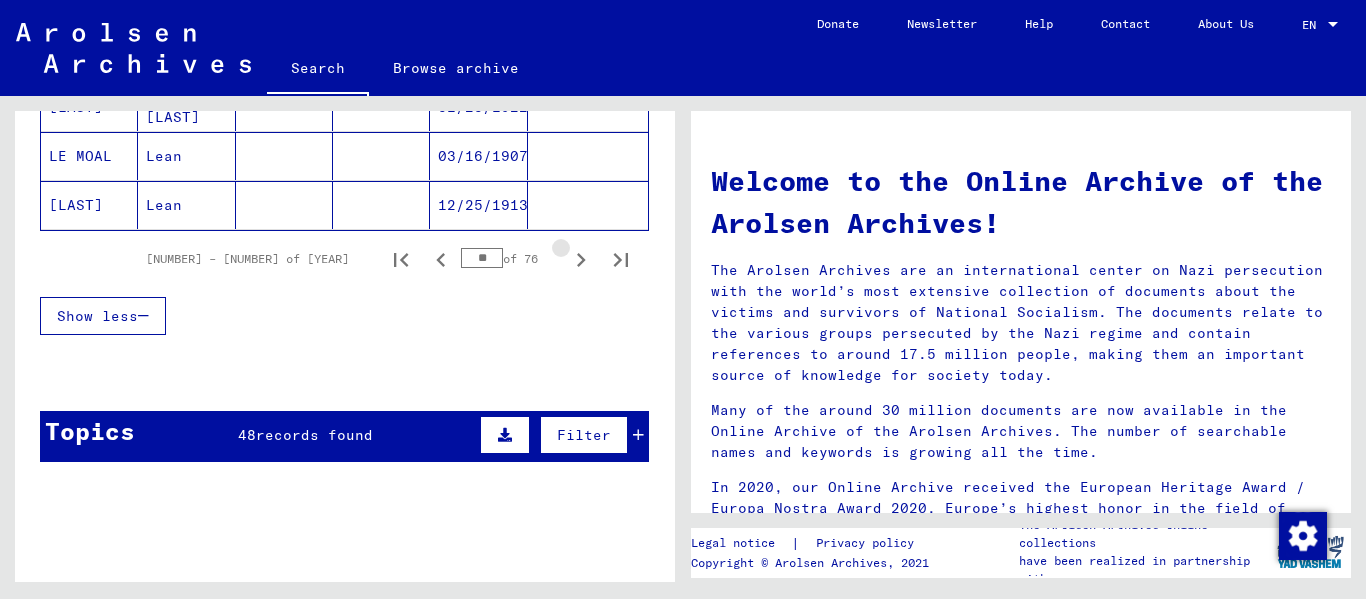 click 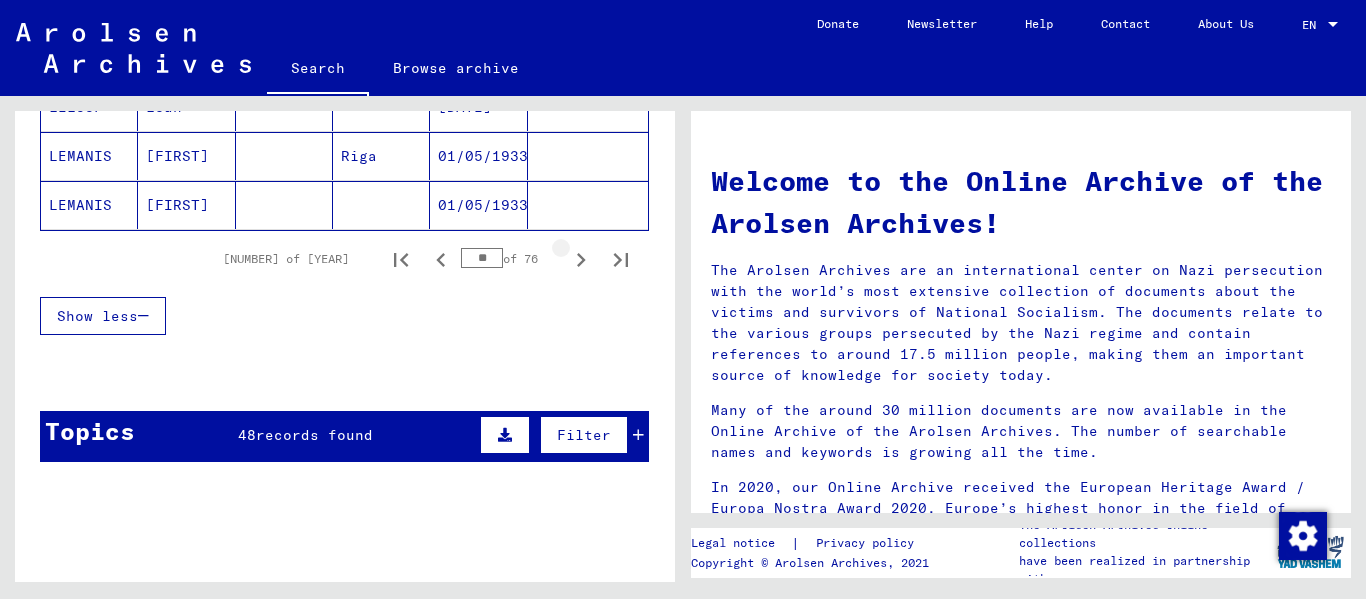 click 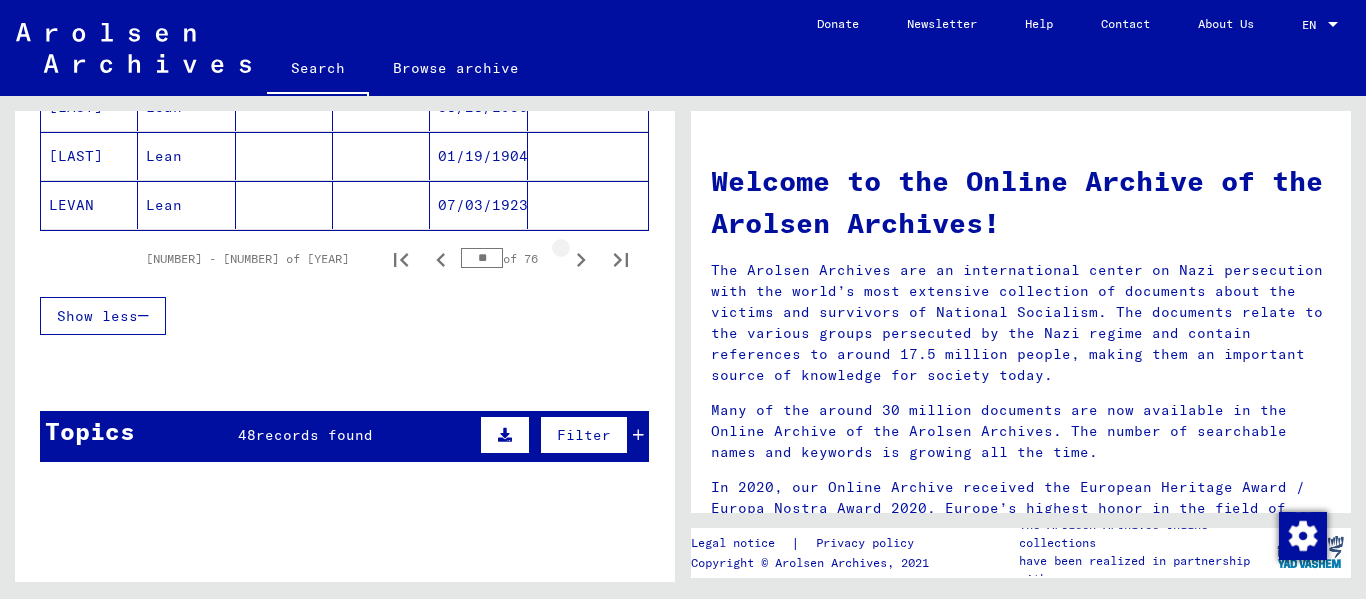 click 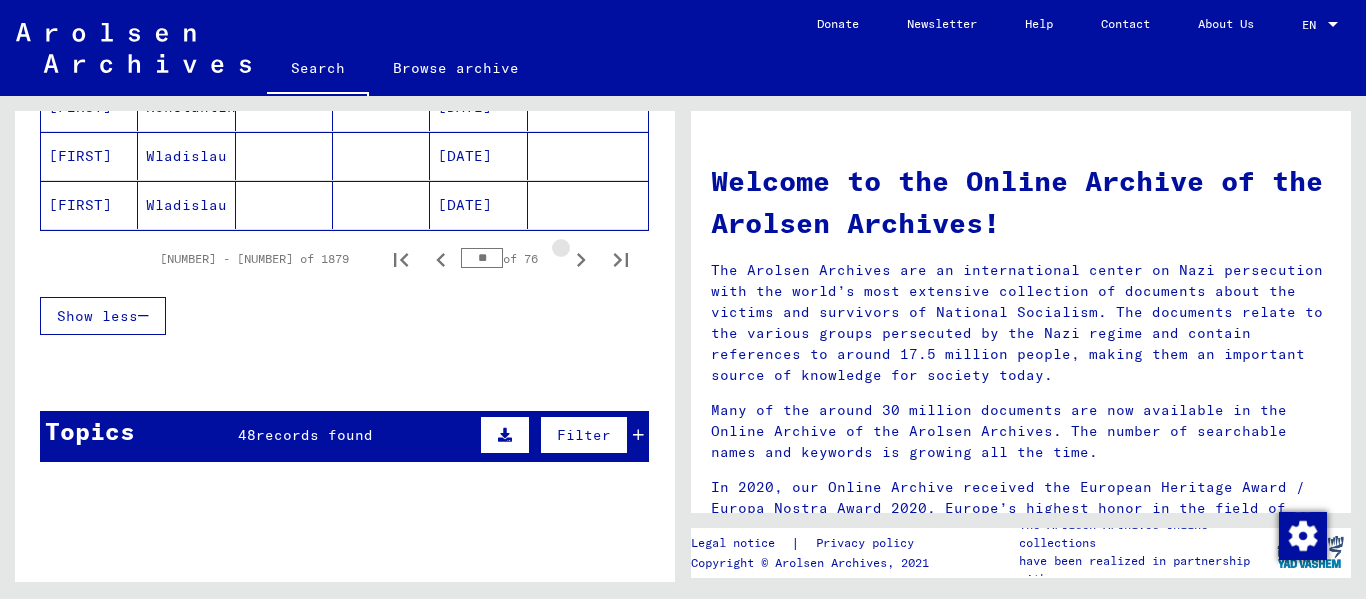 click 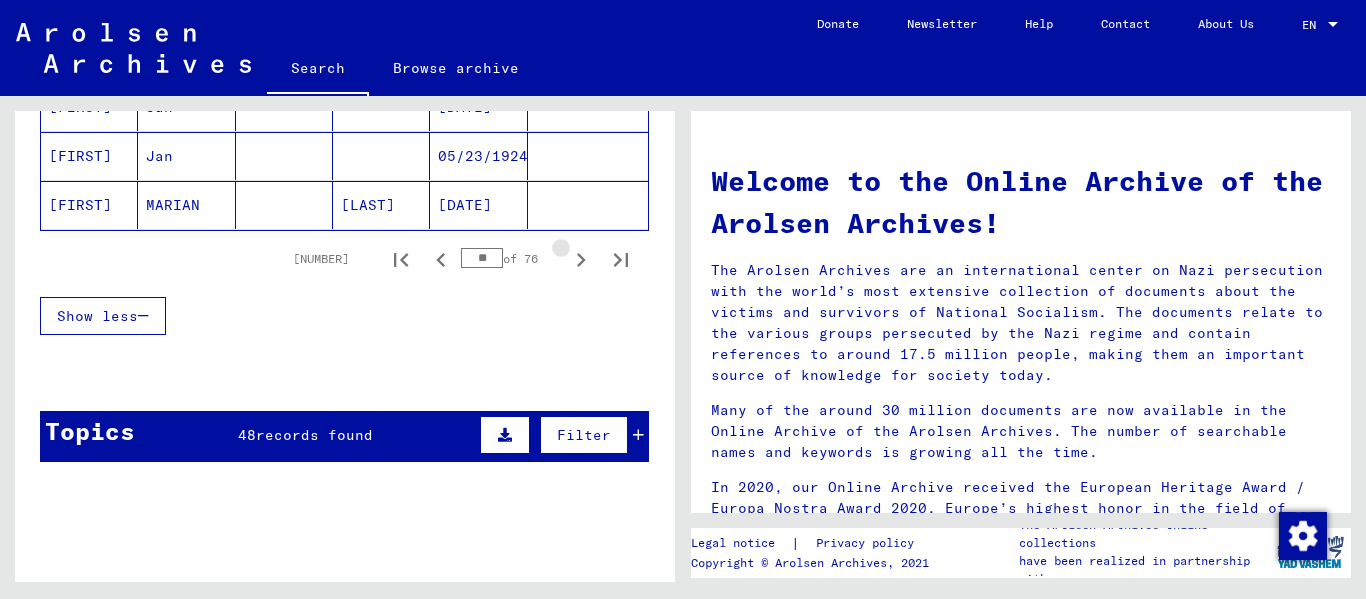 click 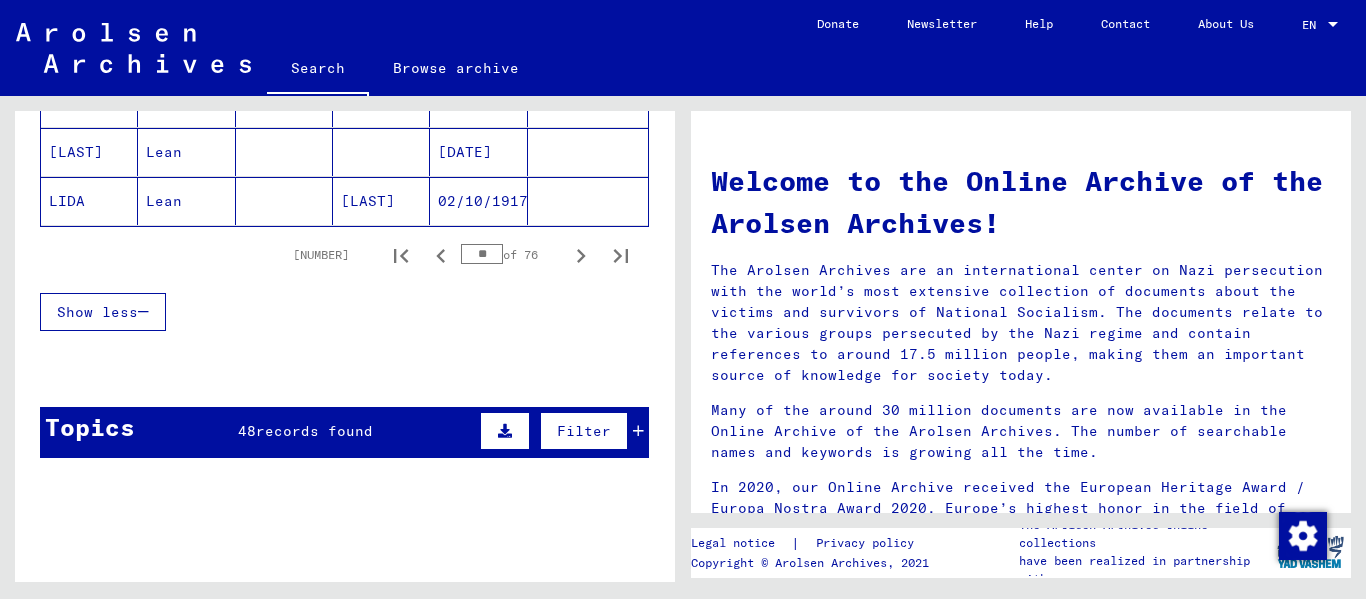 scroll, scrollTop: 1400, scrollLeft: 0, axis: vertical 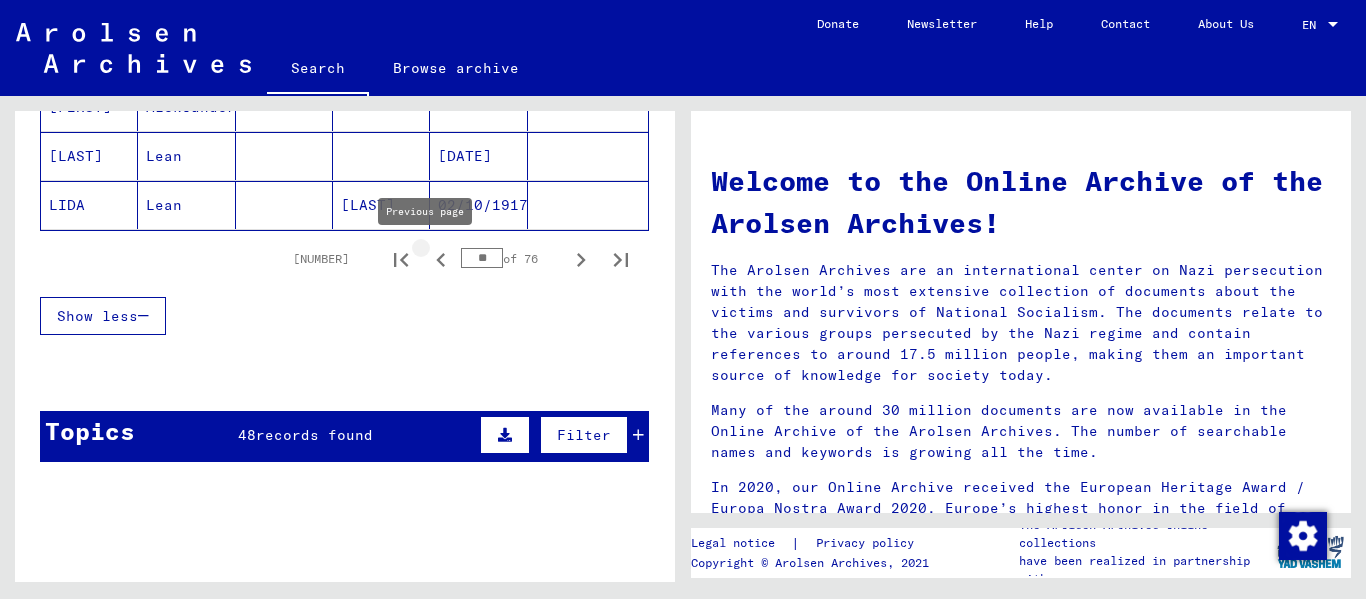 click 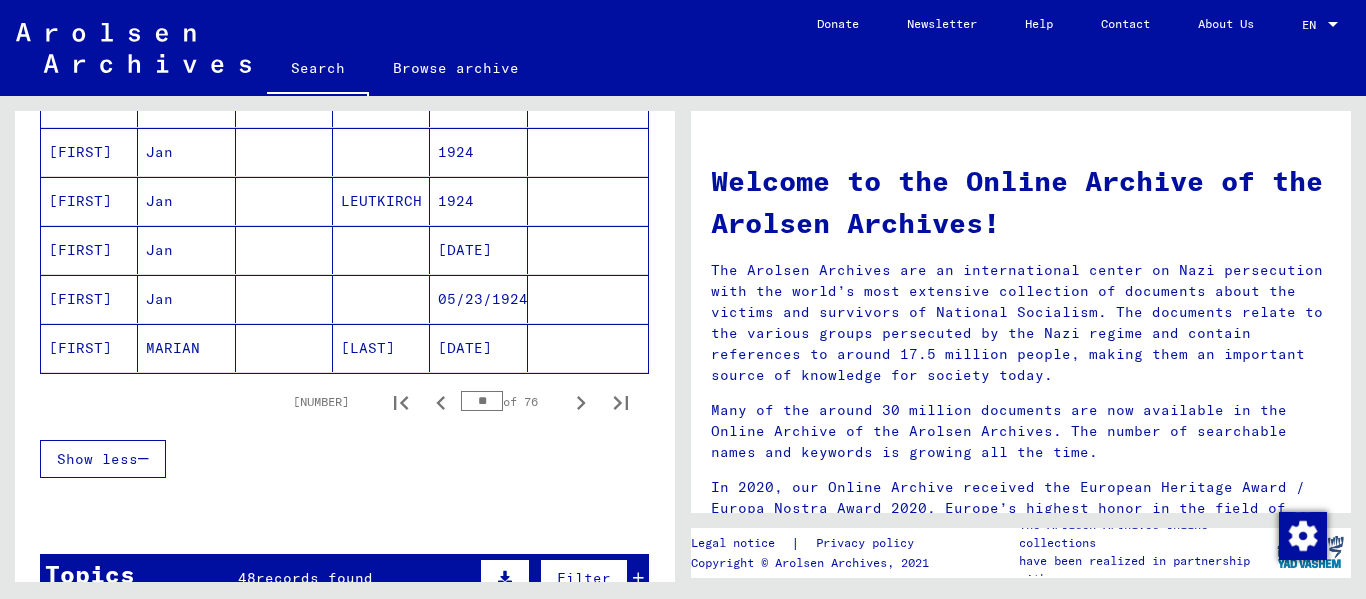 scroll, scrollTop: 1400, scrollLeft: 0, axis: vertical 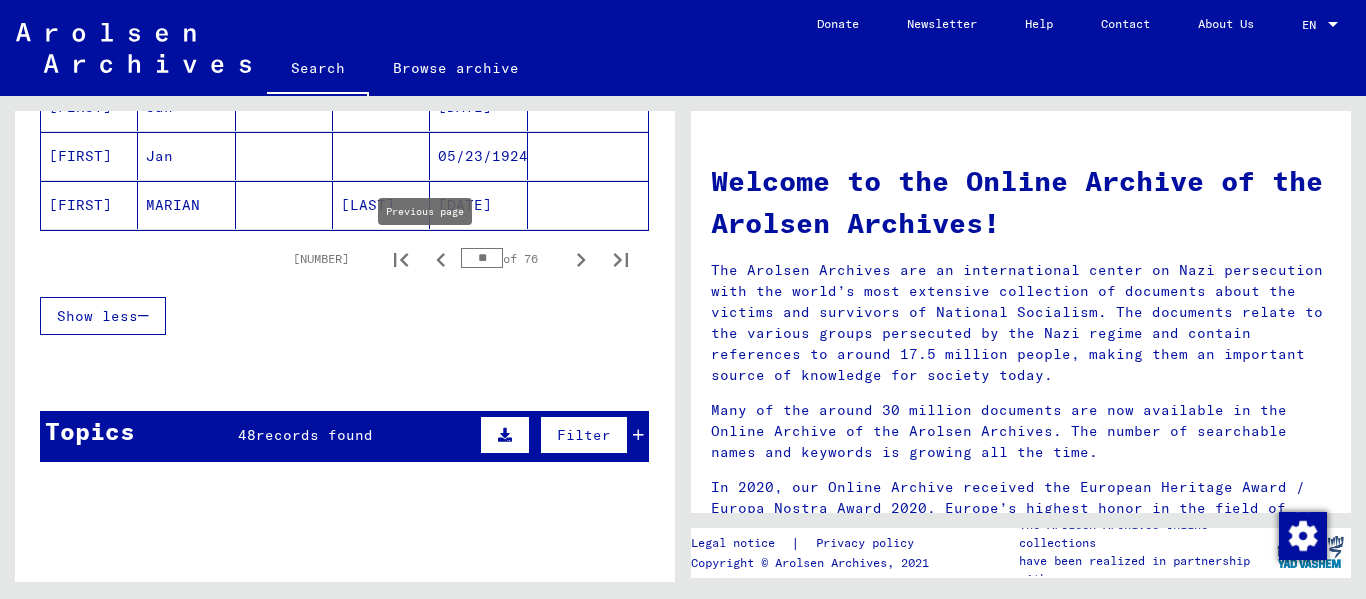 click 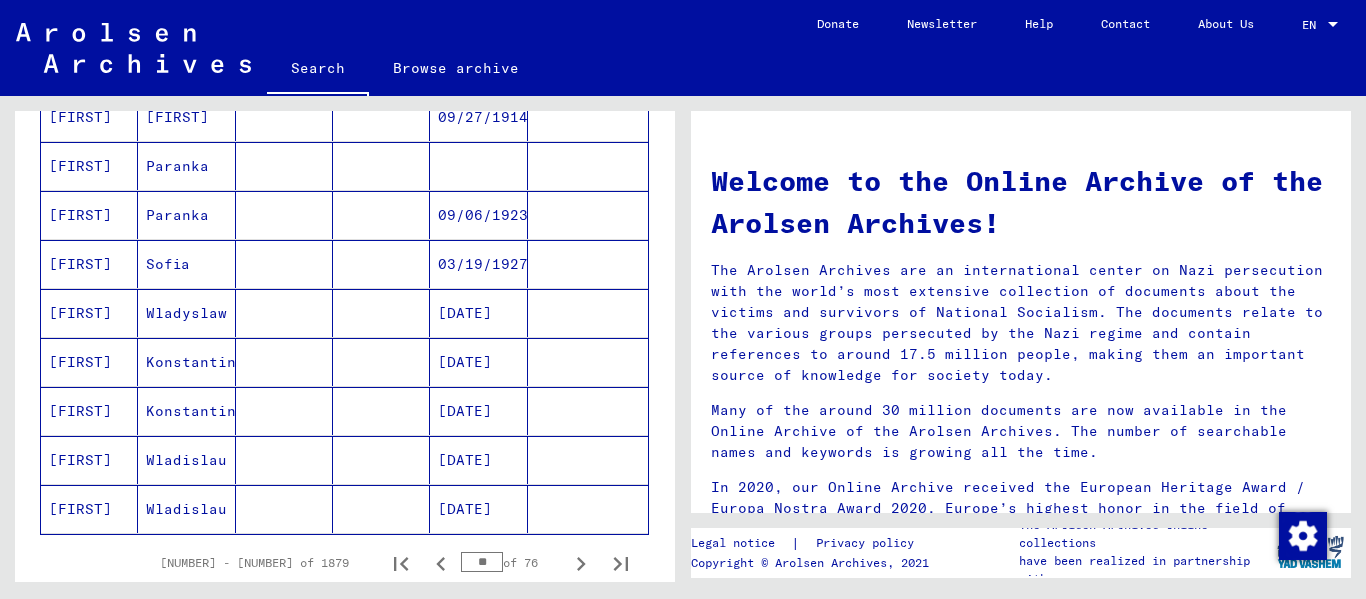 scroll, scrollTop: 1400, scrollLeft: 0, axis: vertical 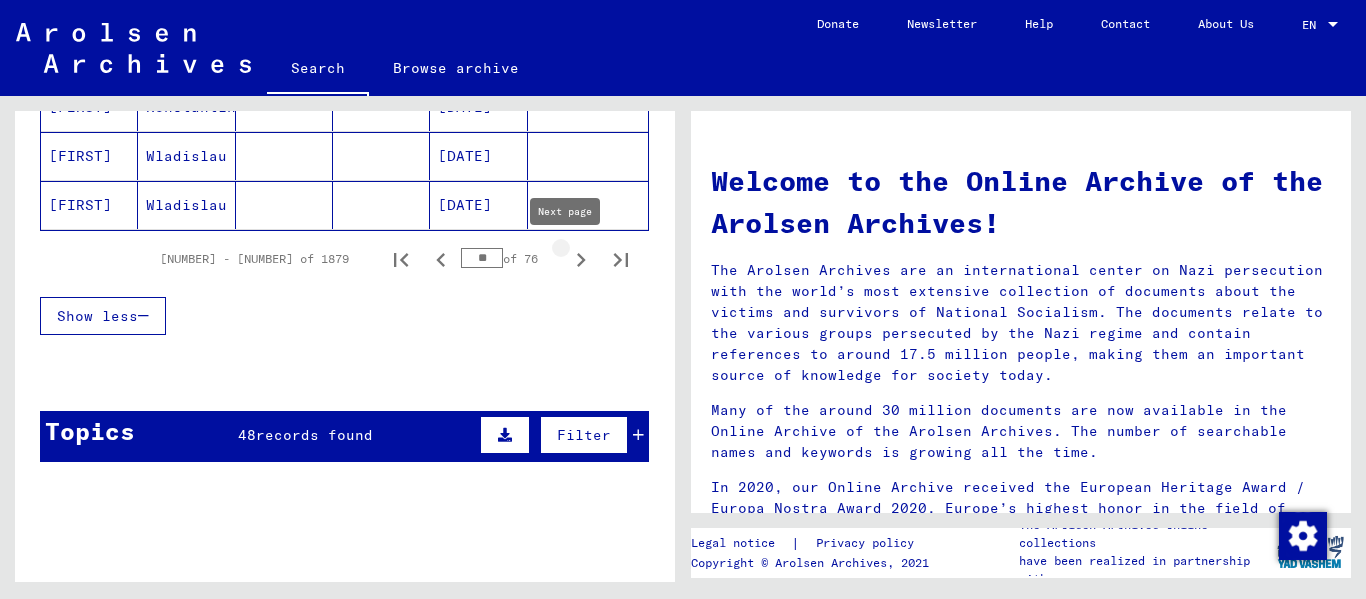 click 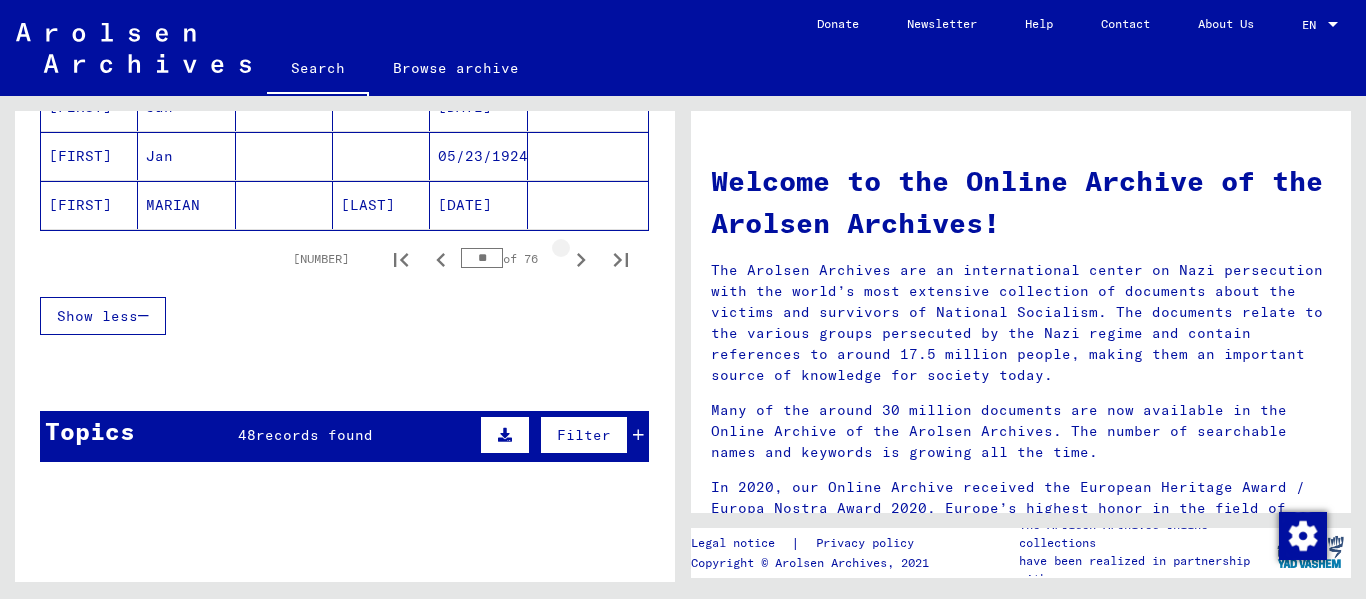 click 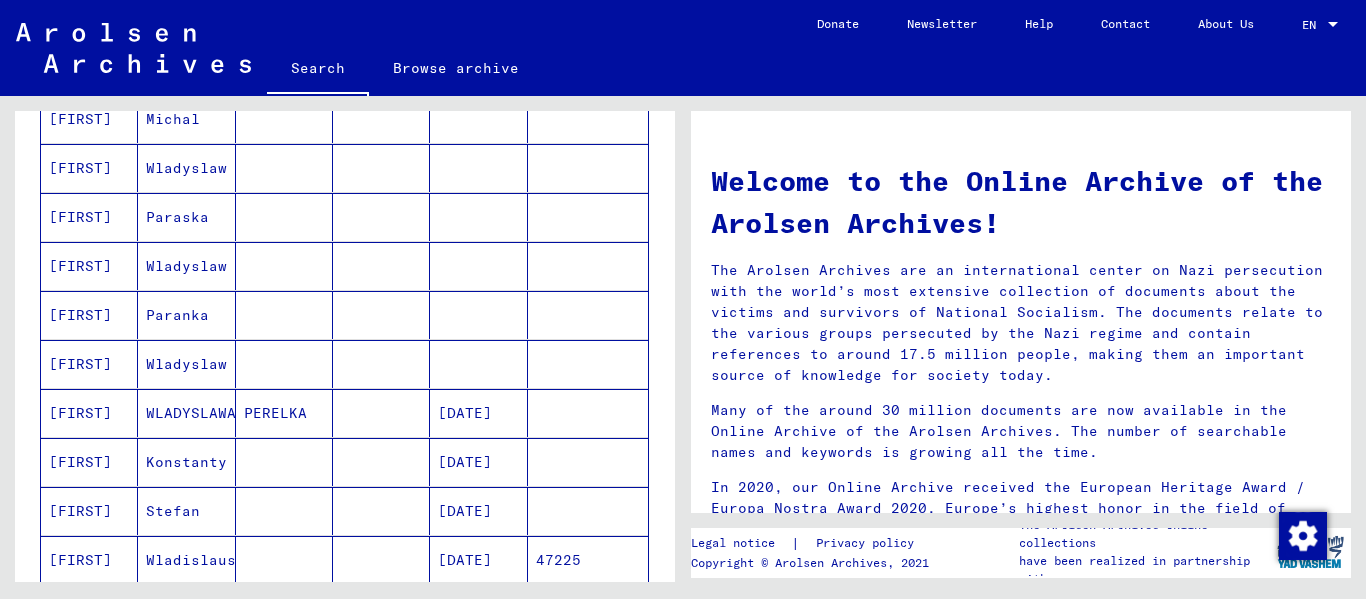scroll, scrollTop: 1300, scrollLeft: 0, axis: vertical 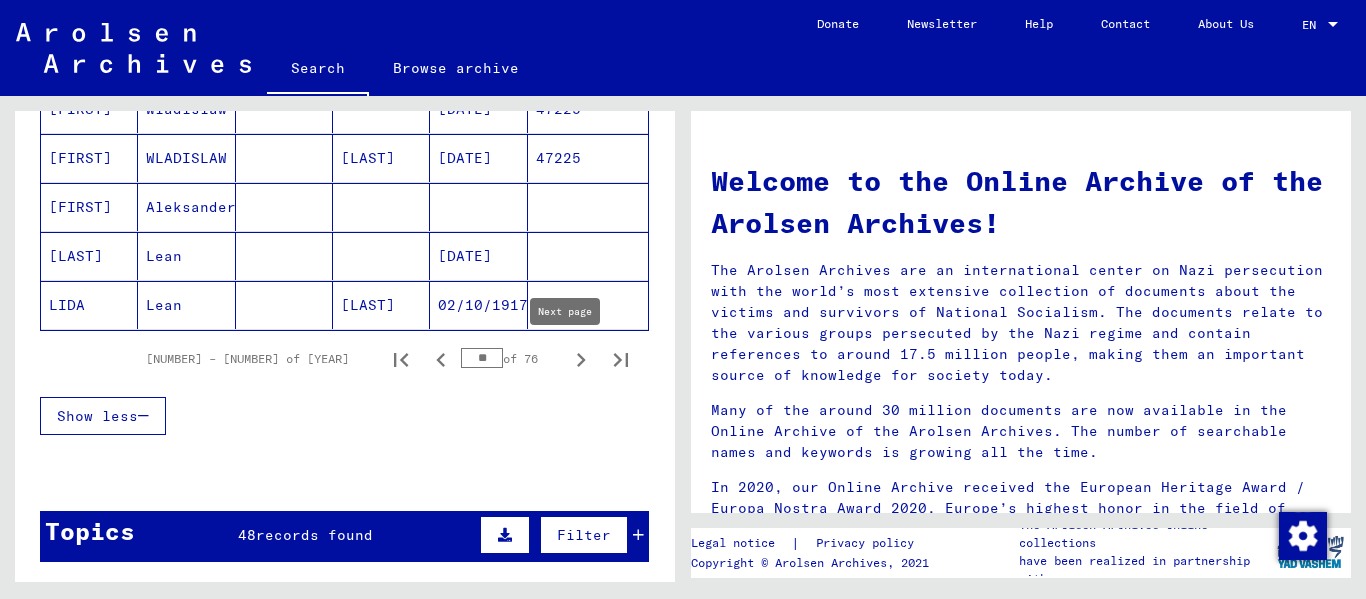 click 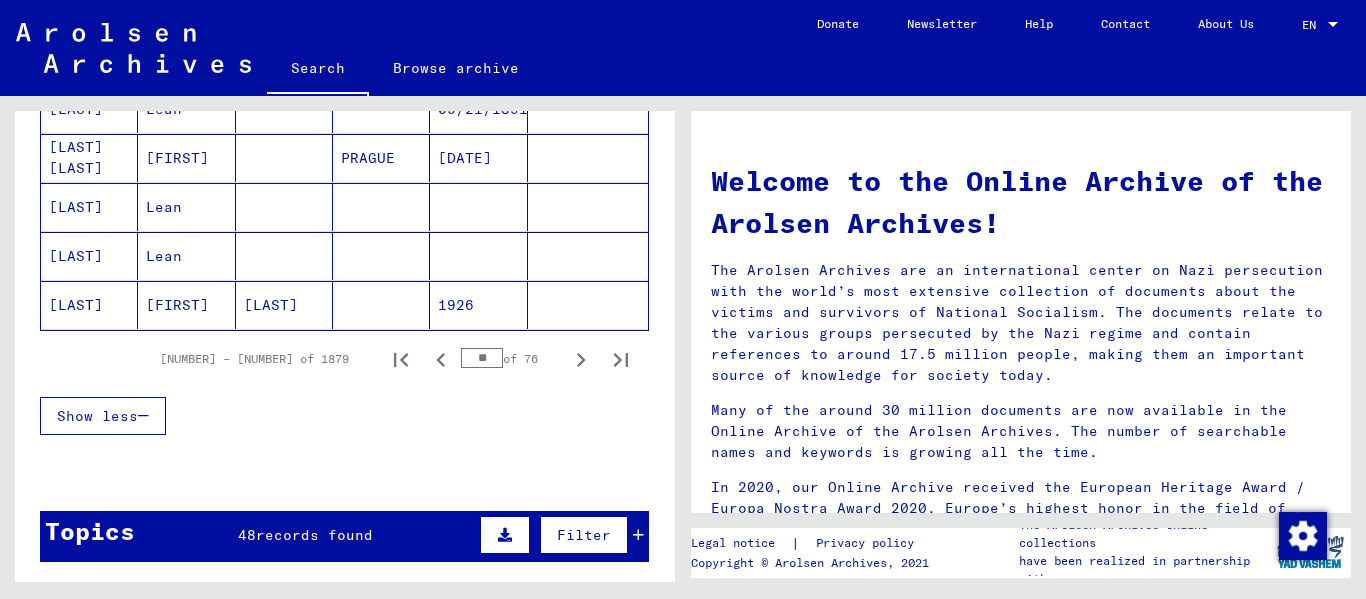 click 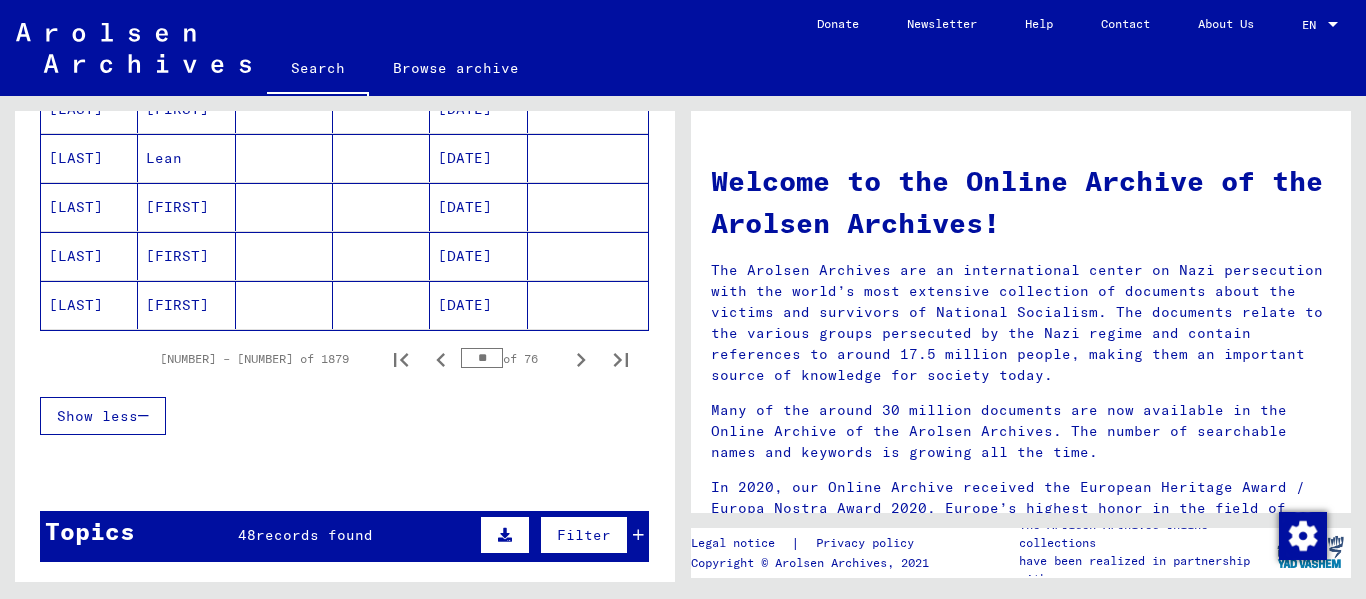 click 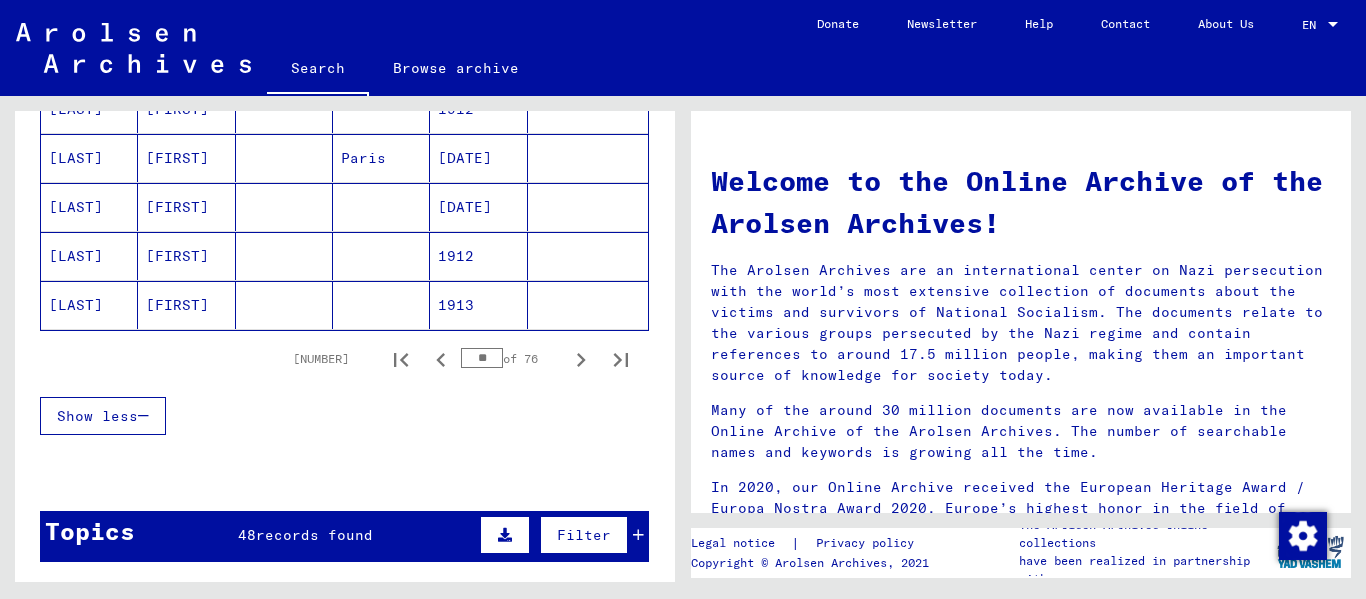 click 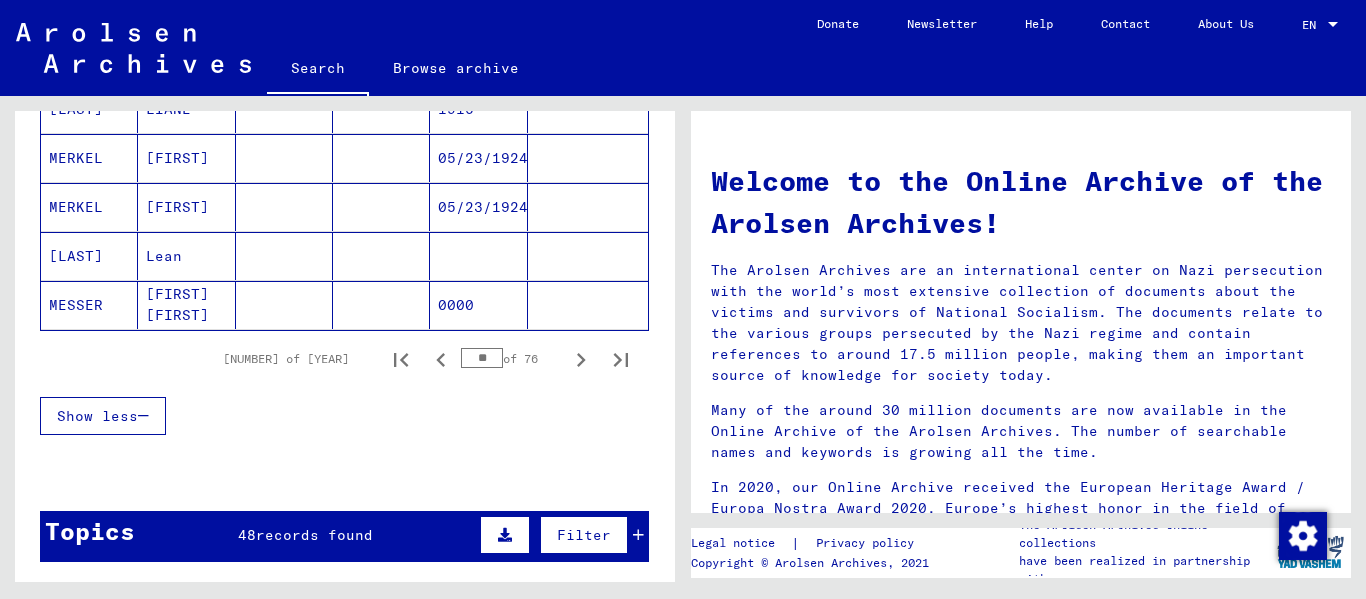 click 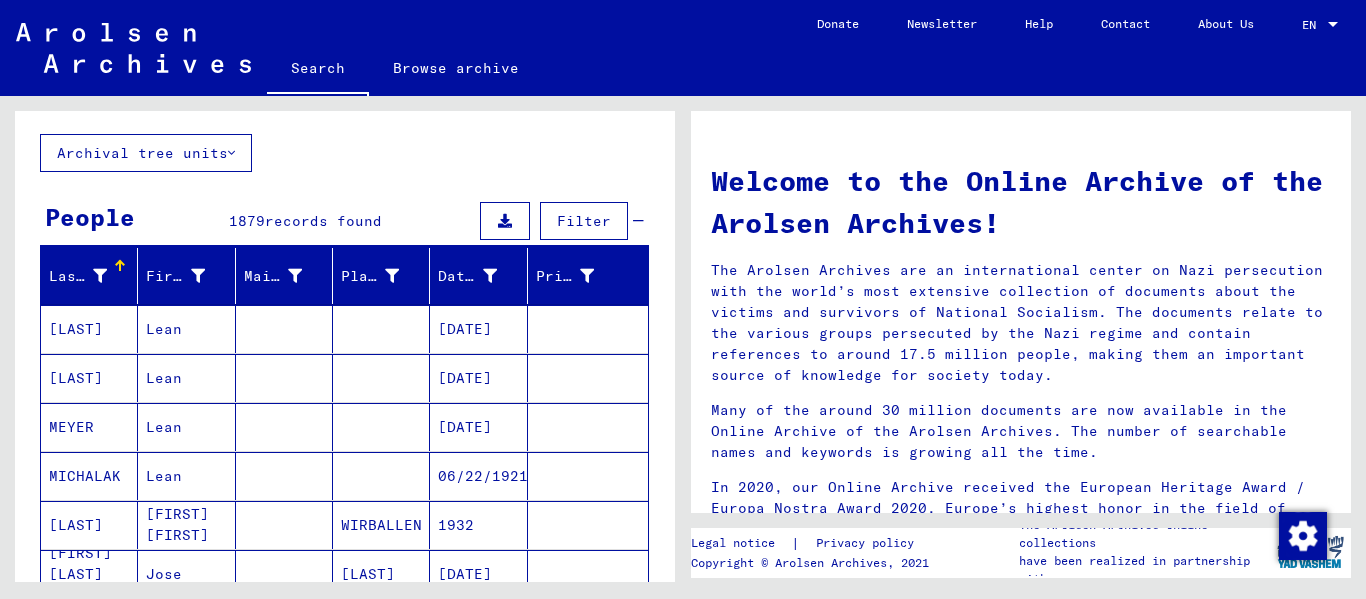 scroll, scrollTop: 0, scrollLeft: 0, axis: both 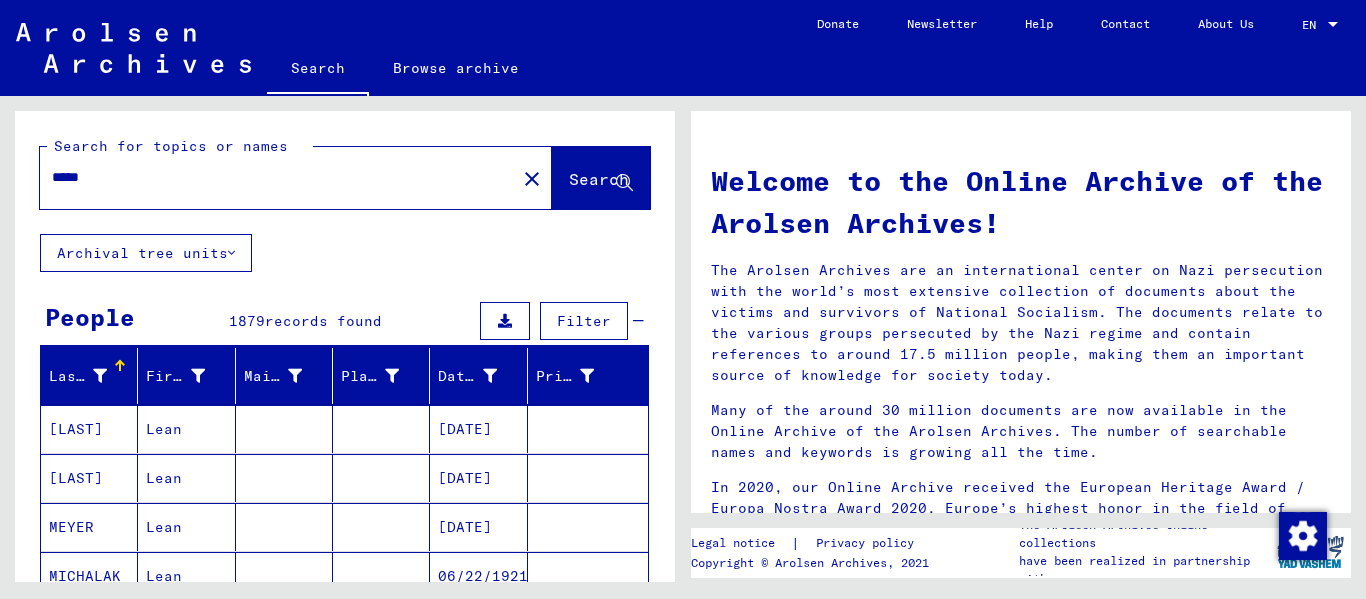 drag, startPoint x: 114, startPoint y: 181, endPoint x: 8, endPoint y: 181, distance: 106 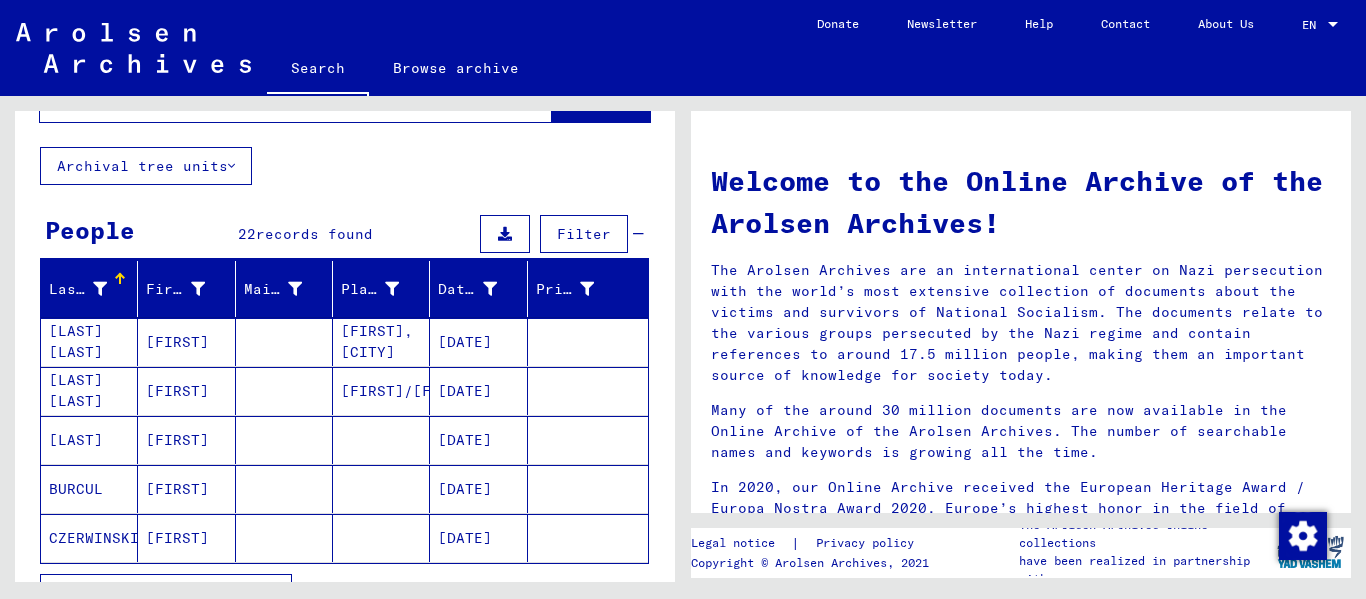 scroll, scrollTop: 300, scrollLeft: 0, axis: vertical 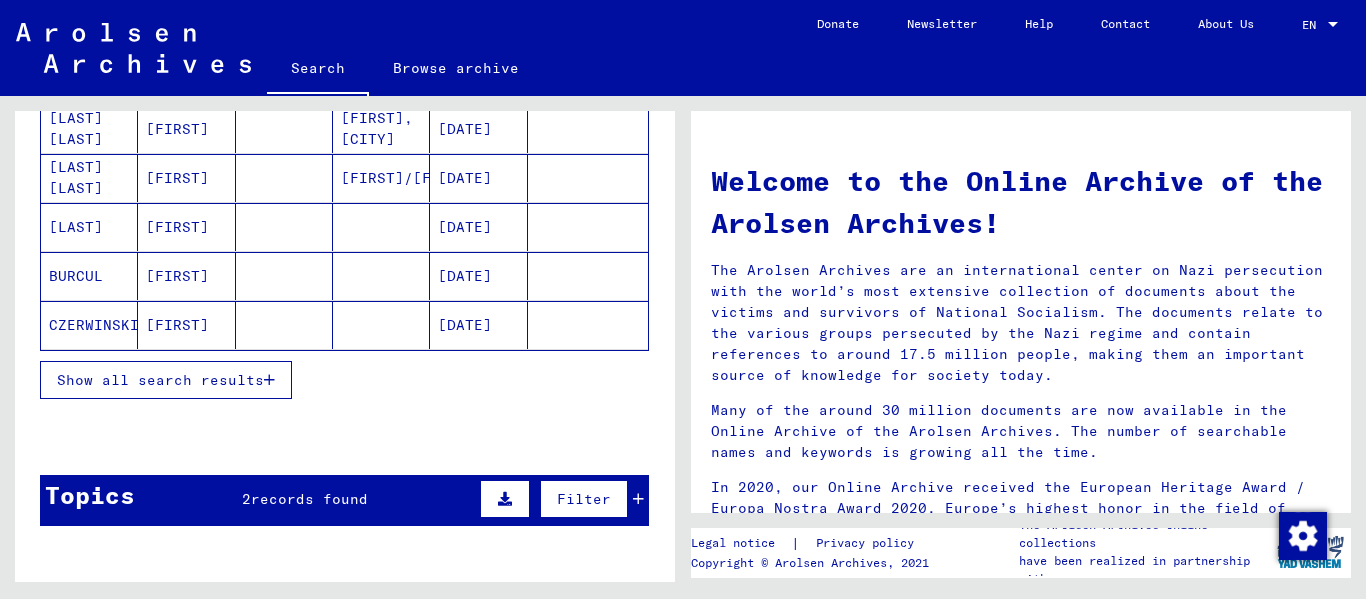 click at bounding box center (269, 380) 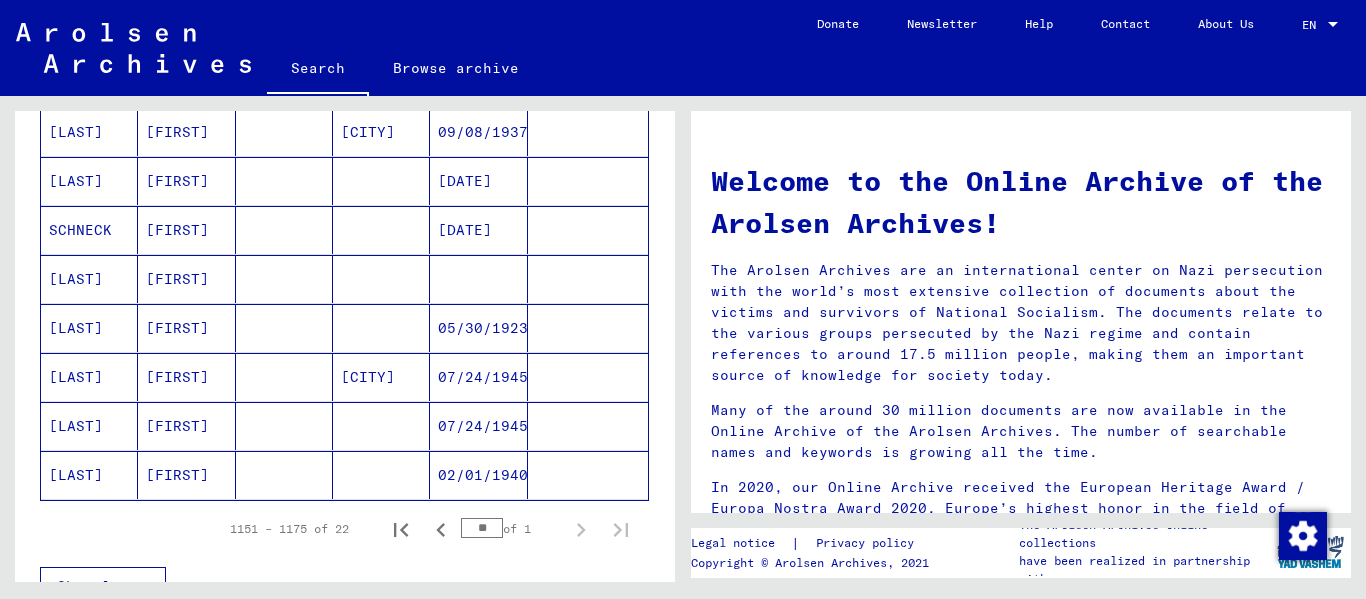 scroll, scrollTop: 1200, scrollLeft: 0, axis: vertical 